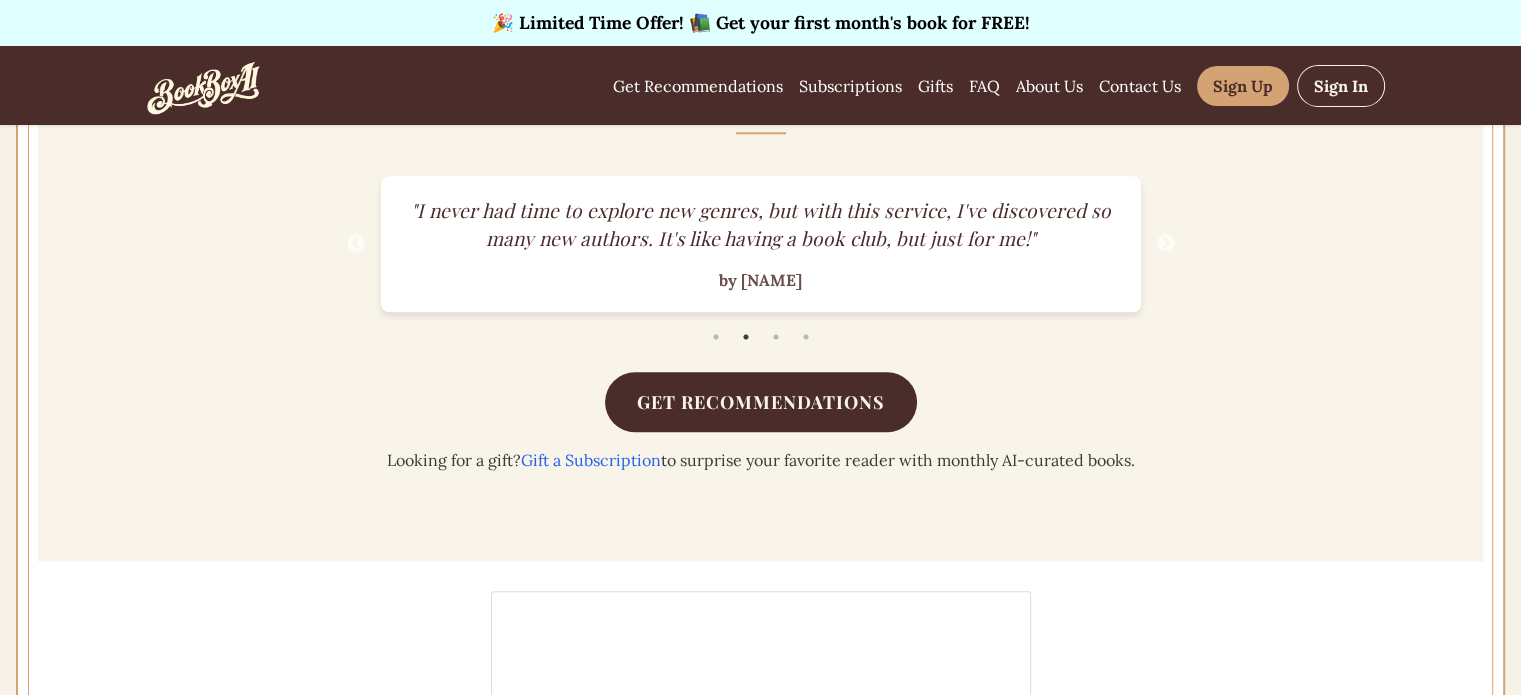 scroll, scrollTop: 2256, scrollLeft: 0, axis: vertical 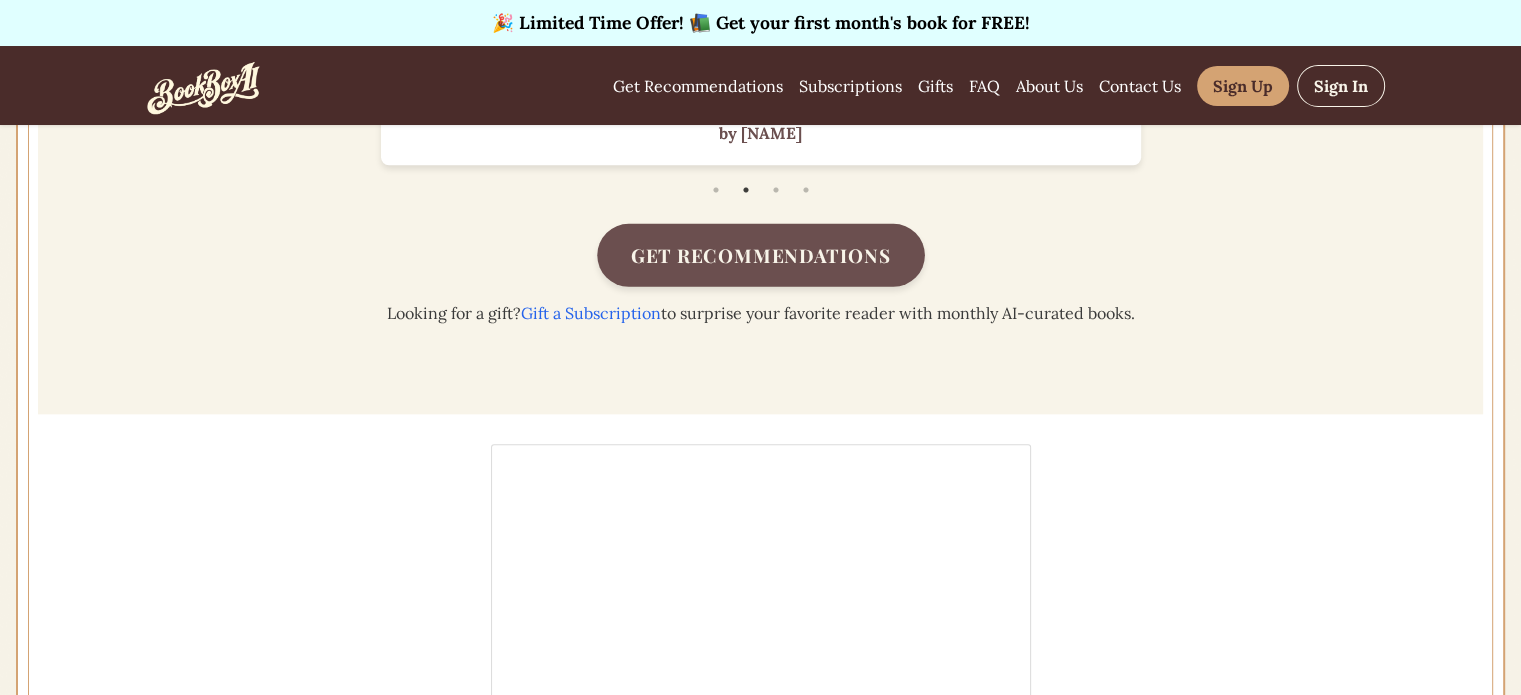 click on "Get Recommendations" at bounding box center (761, 254) 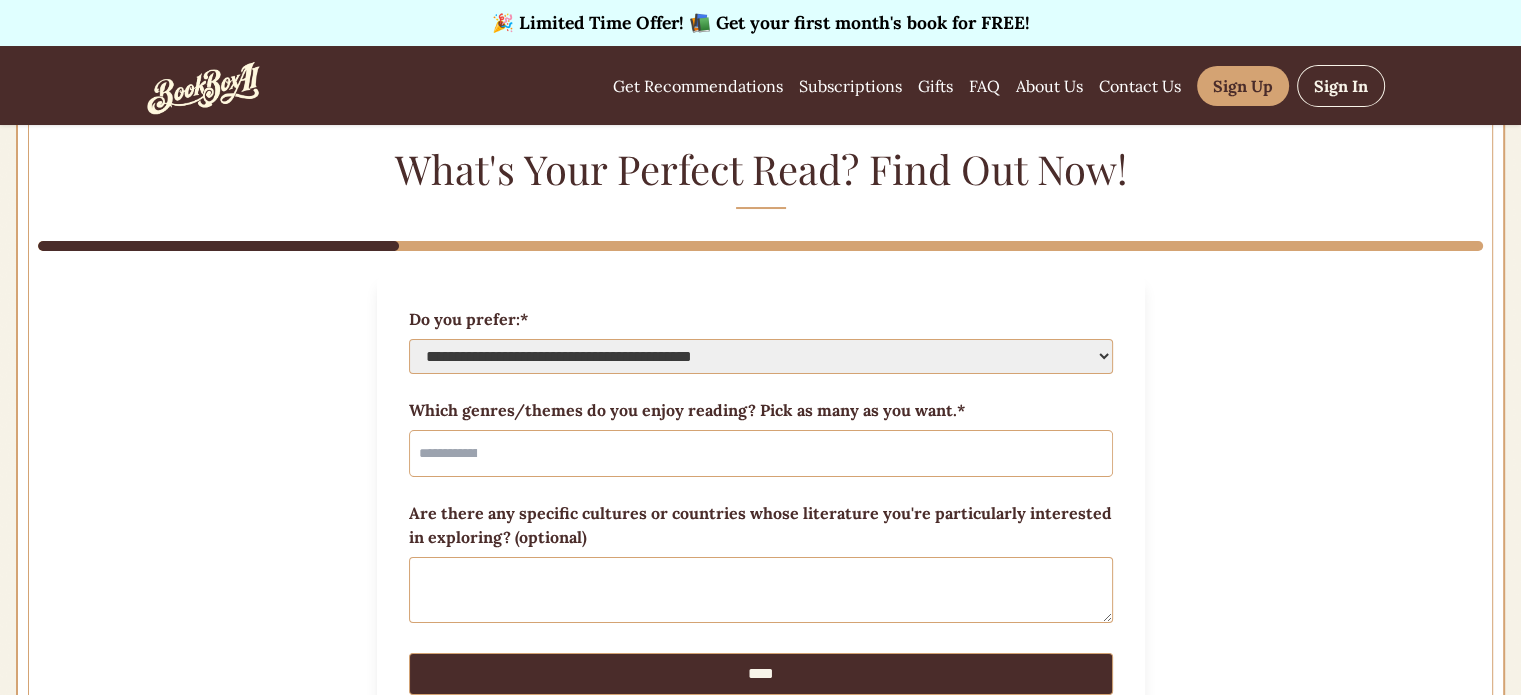 scroll, scrollTop: 48, scrollLeft: 0, axis: vertical 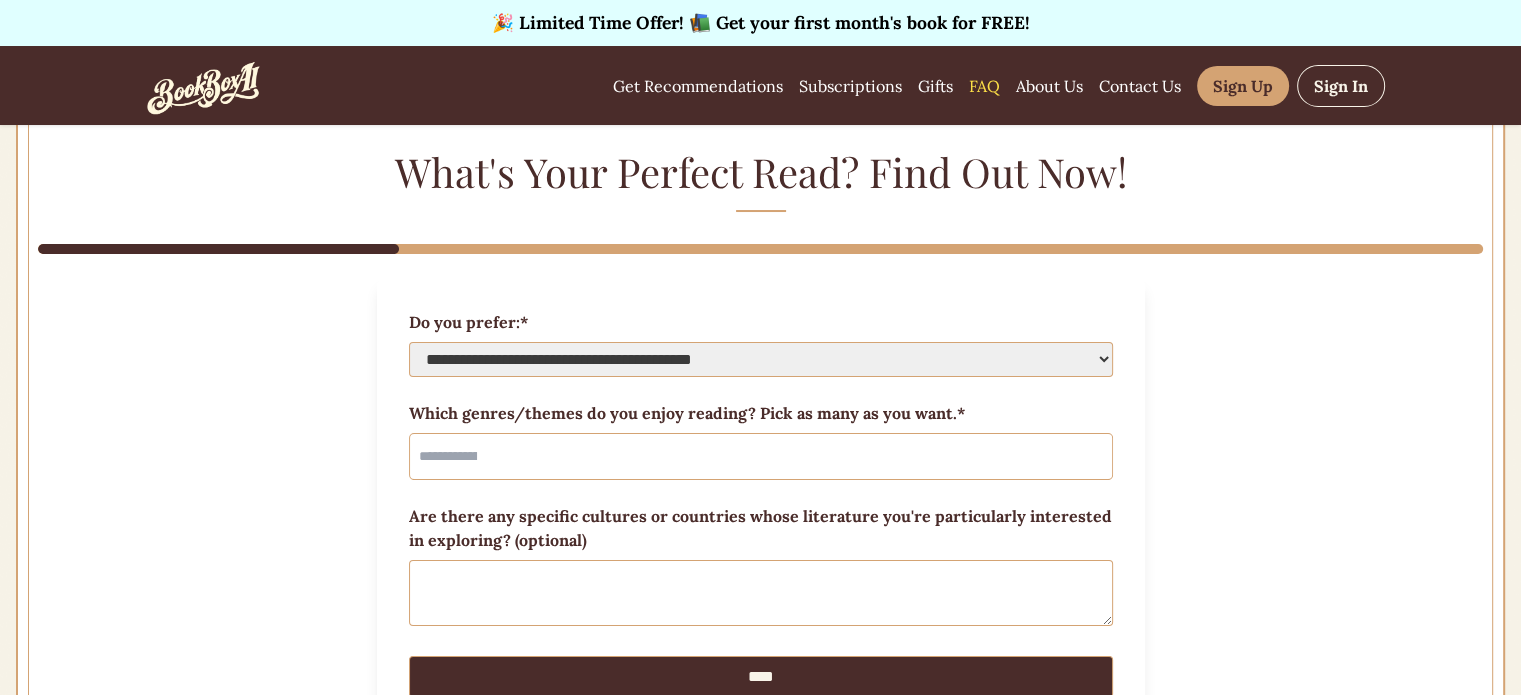 click on "FAQ" at bounding box center (984, 86) 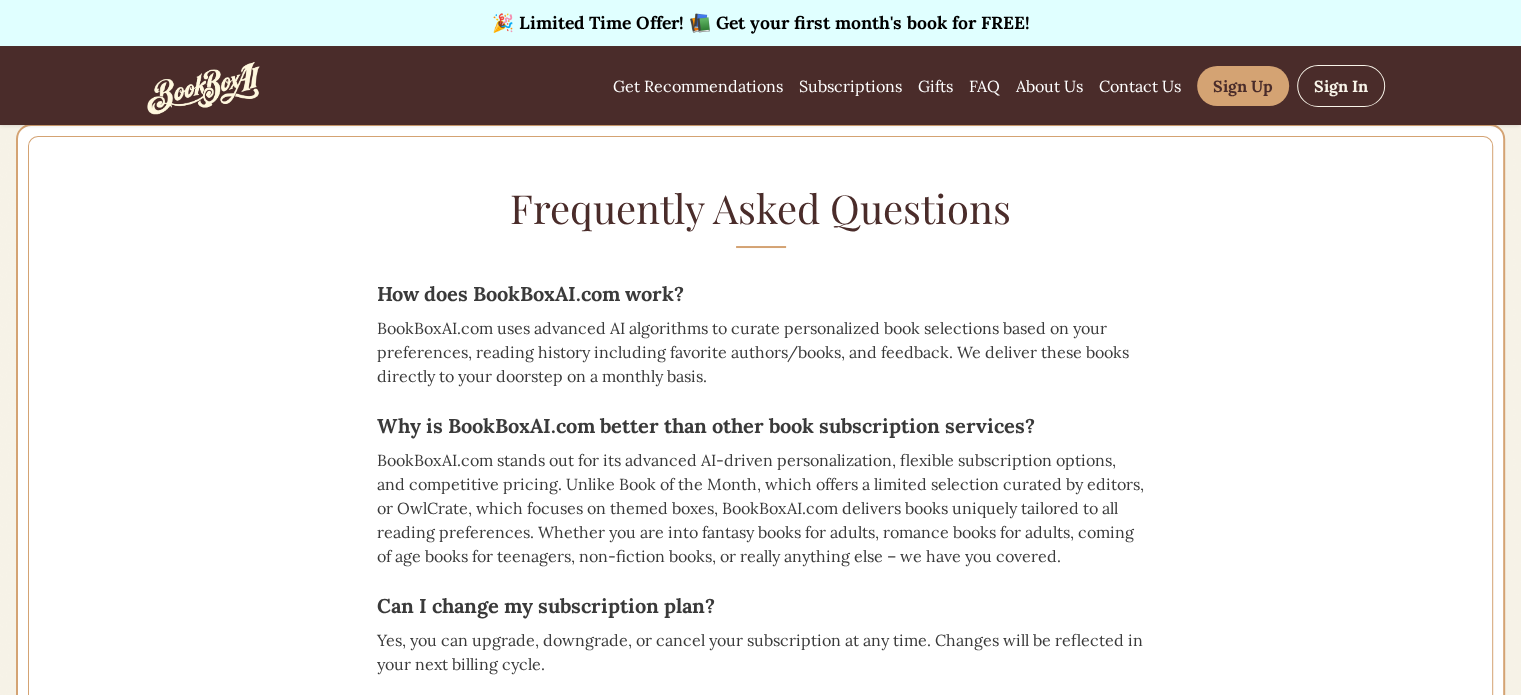 scroll, scrollTop: 0, scrollLeft: 0, axis: both 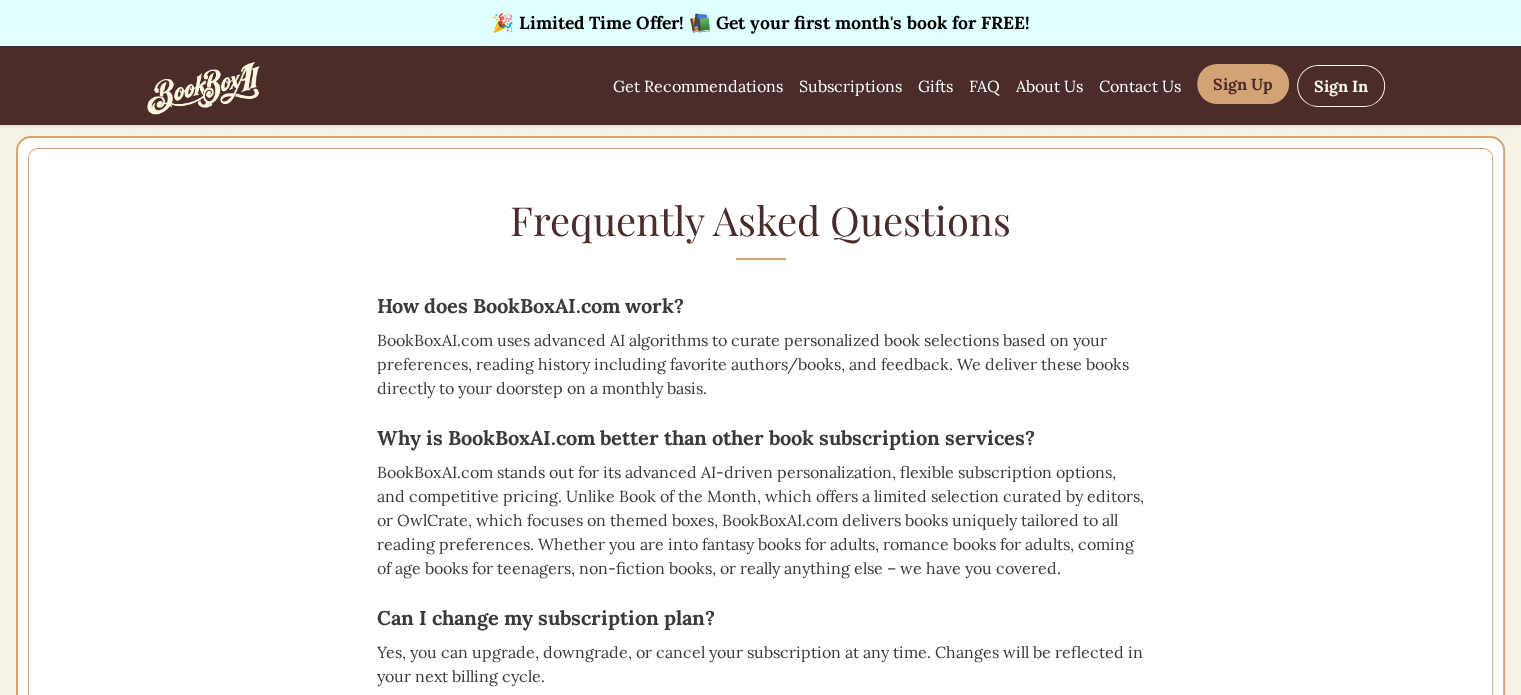 click on "Sign Up" at bounding box center (1243, 84) 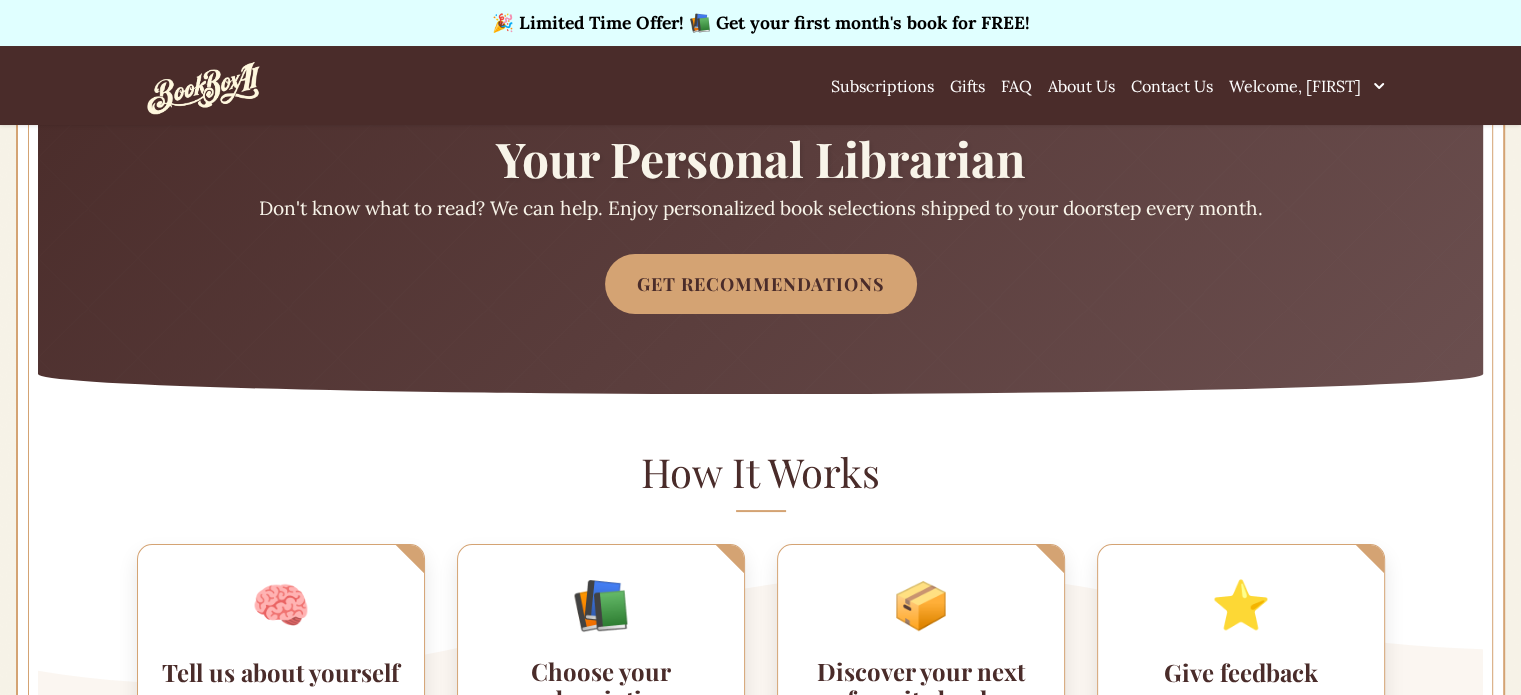scroll, scrollTop: 300, scrollLeft: 0, axis: vertical 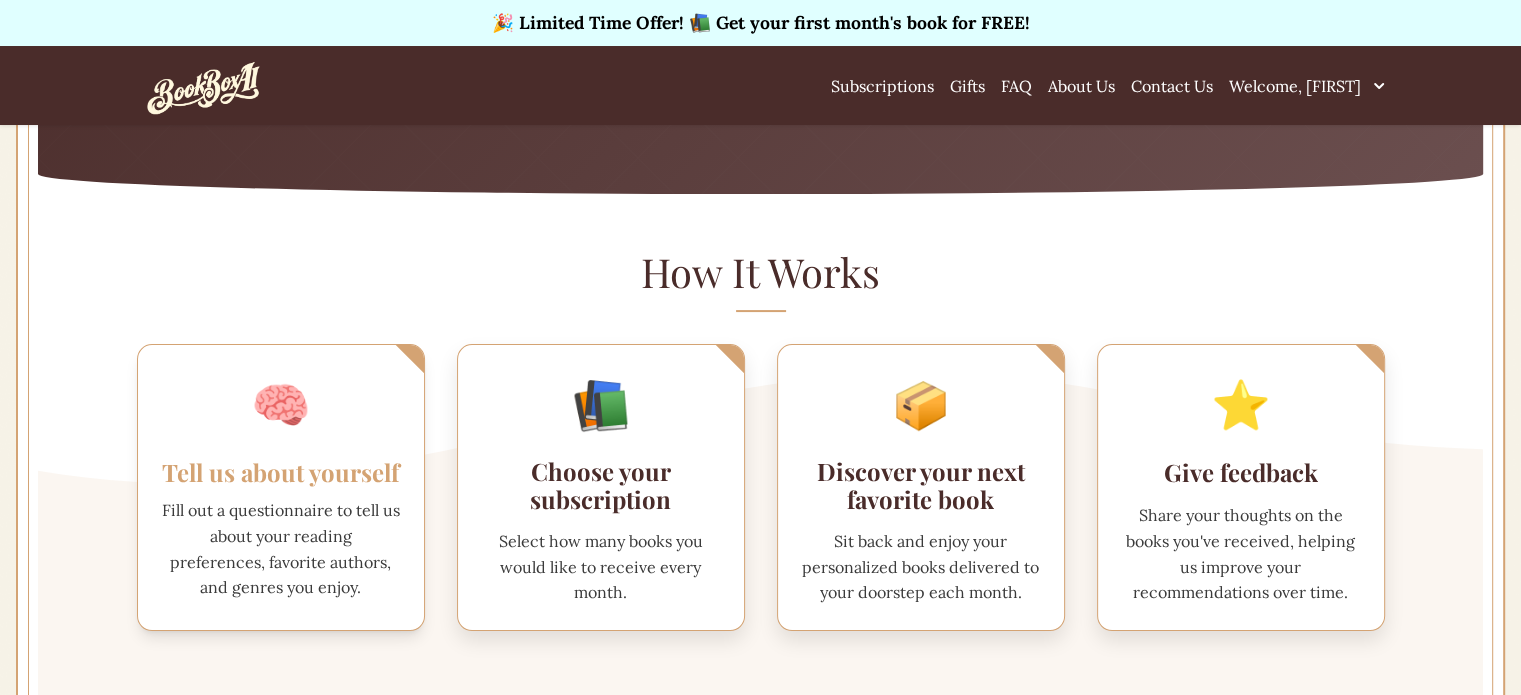 click on "🧠" at bounding box center (281, 405) 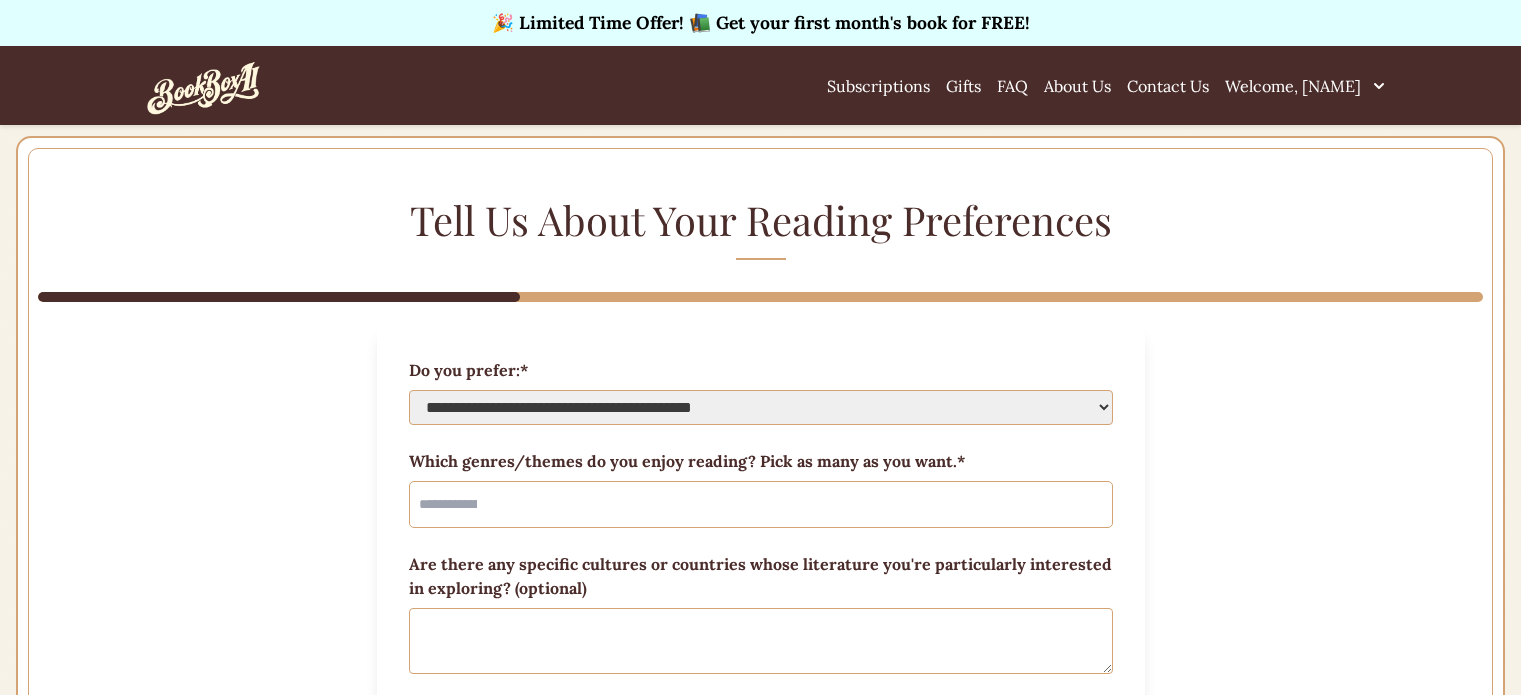 scroll, scrollTop: 0, scrollLeft: 0, axis: both 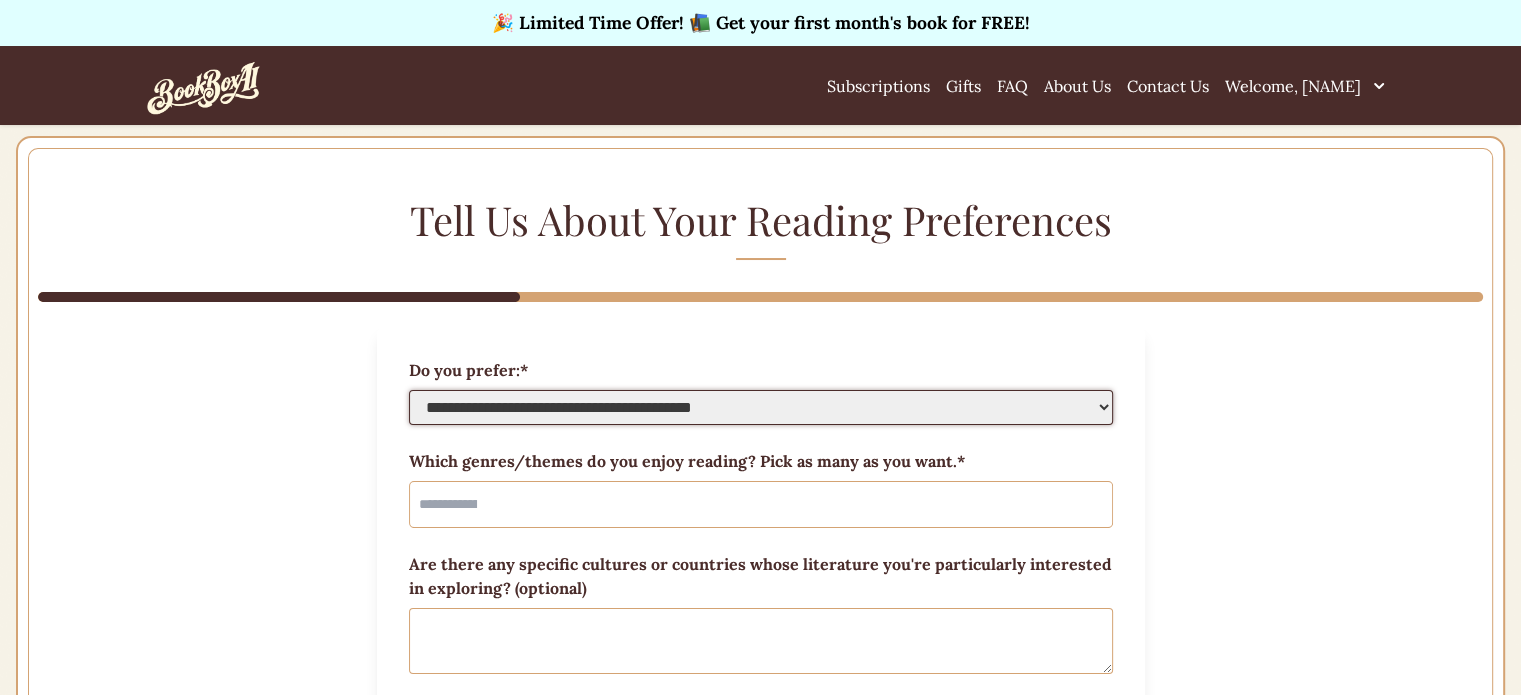 click on "**********" at bounding box center (761, 407) 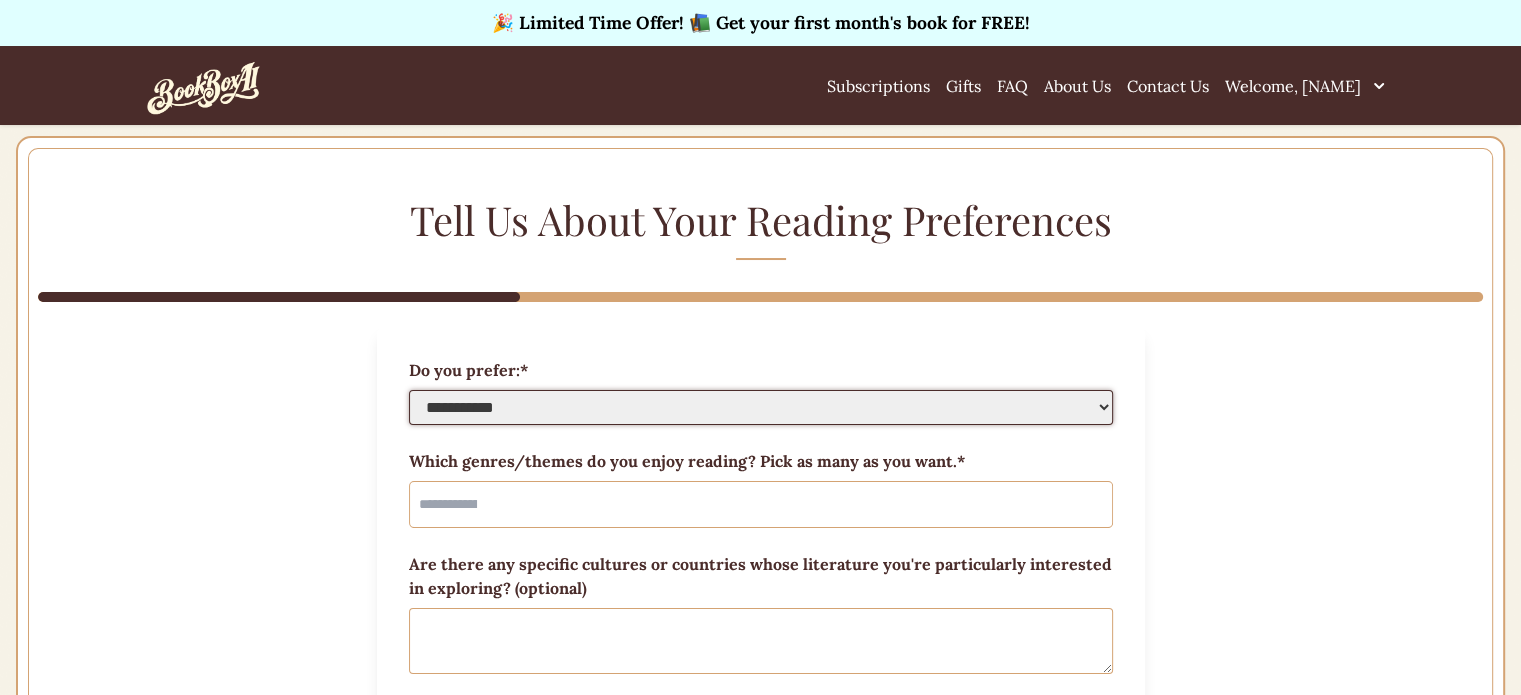 click on "**********" at bounding box center (761, 407) 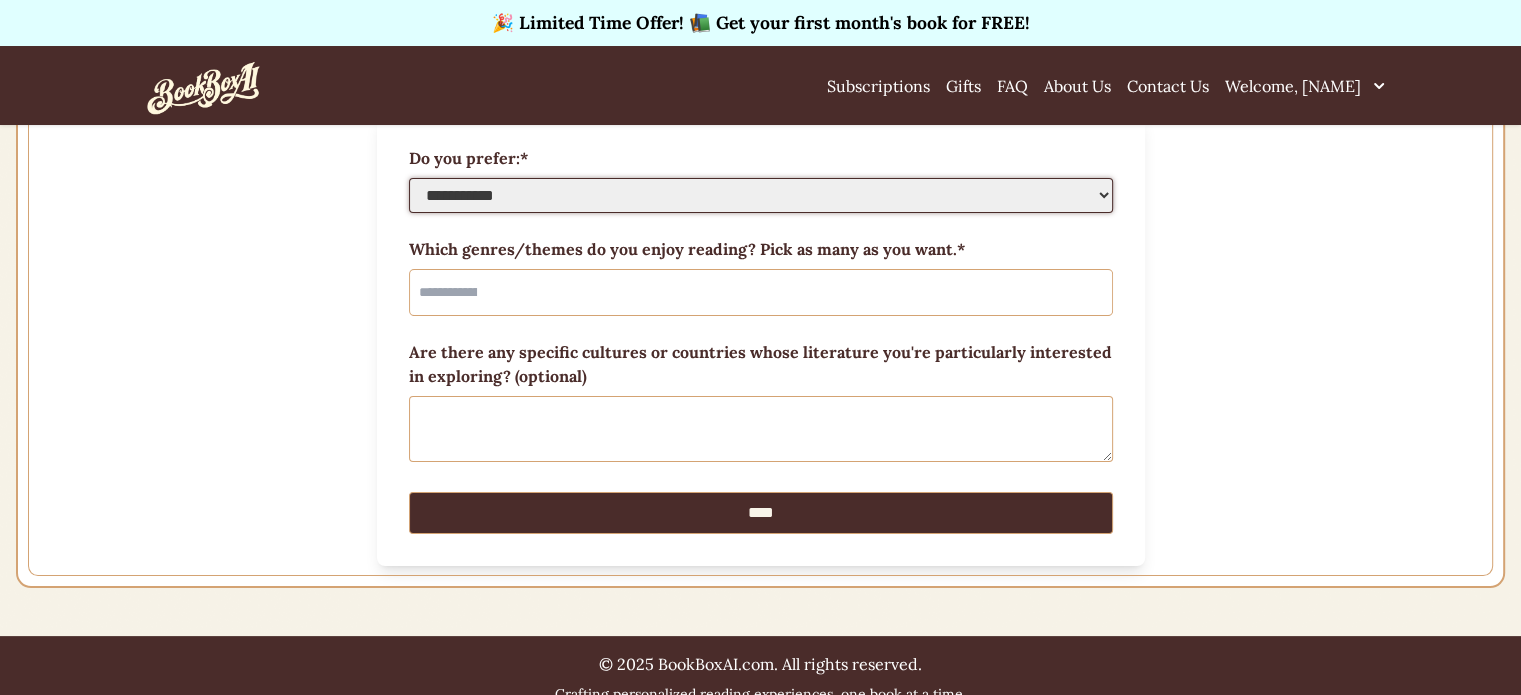 scroll, scrollTop: 248, scrollLeft: 0, axis: vertical 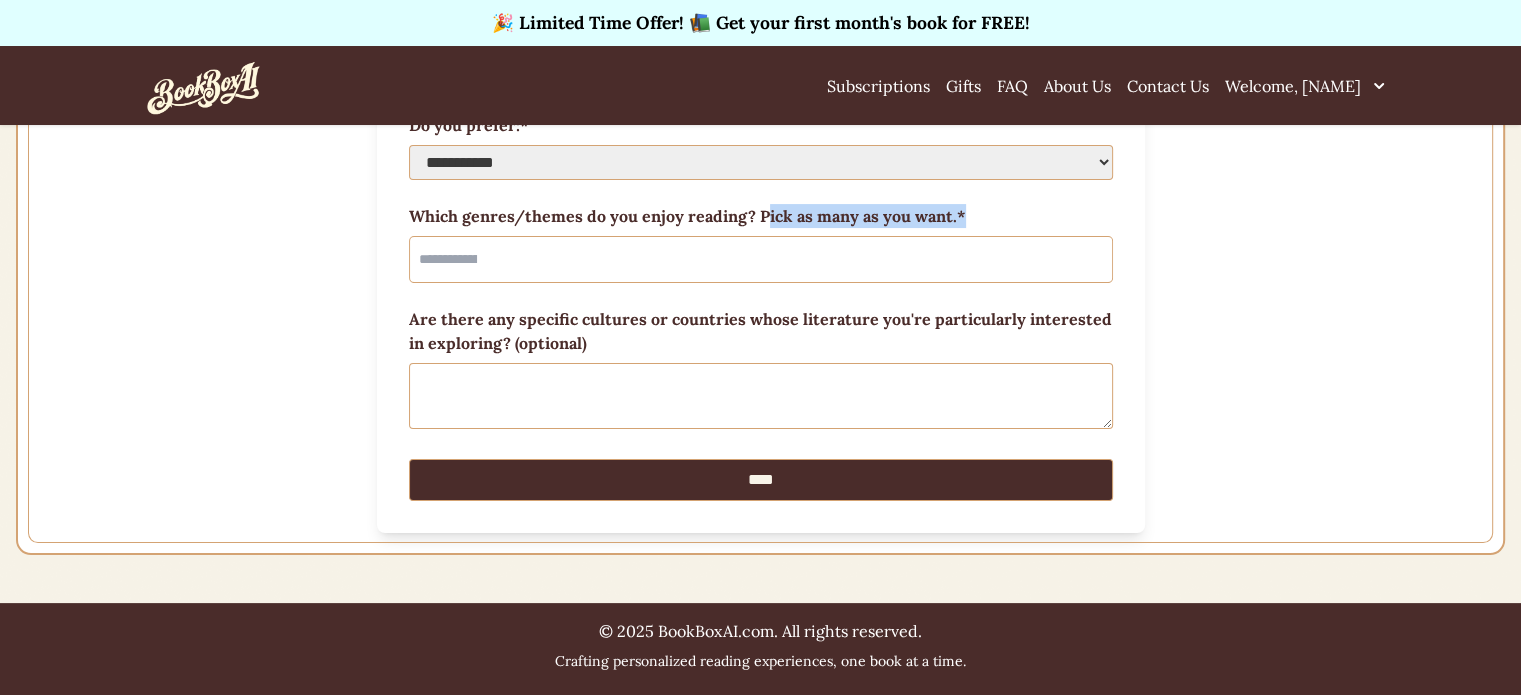 drag, startPoint x: 761, startPoint y: 215, endPoint x: 966, endPoint y: 225, distance: 205.24376 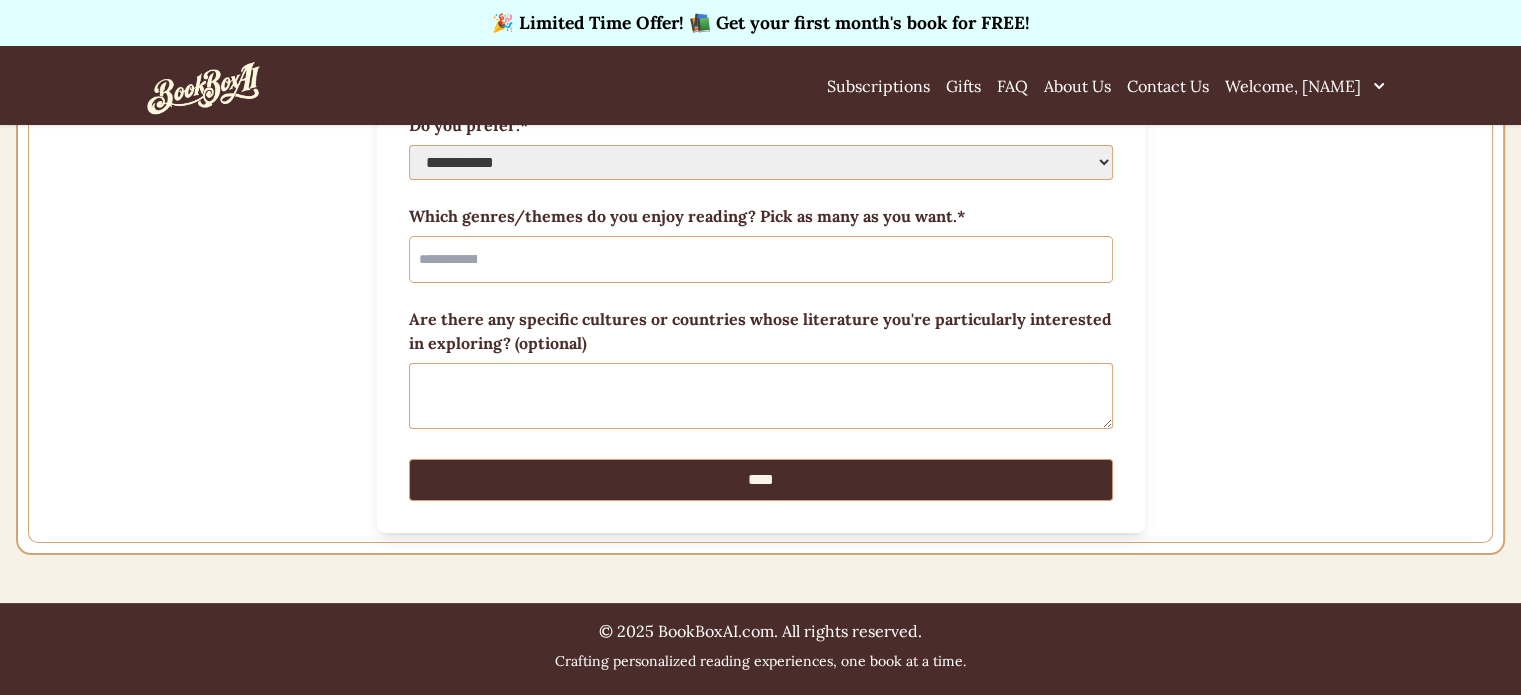click on "**********" at bounding box center [760, 223] 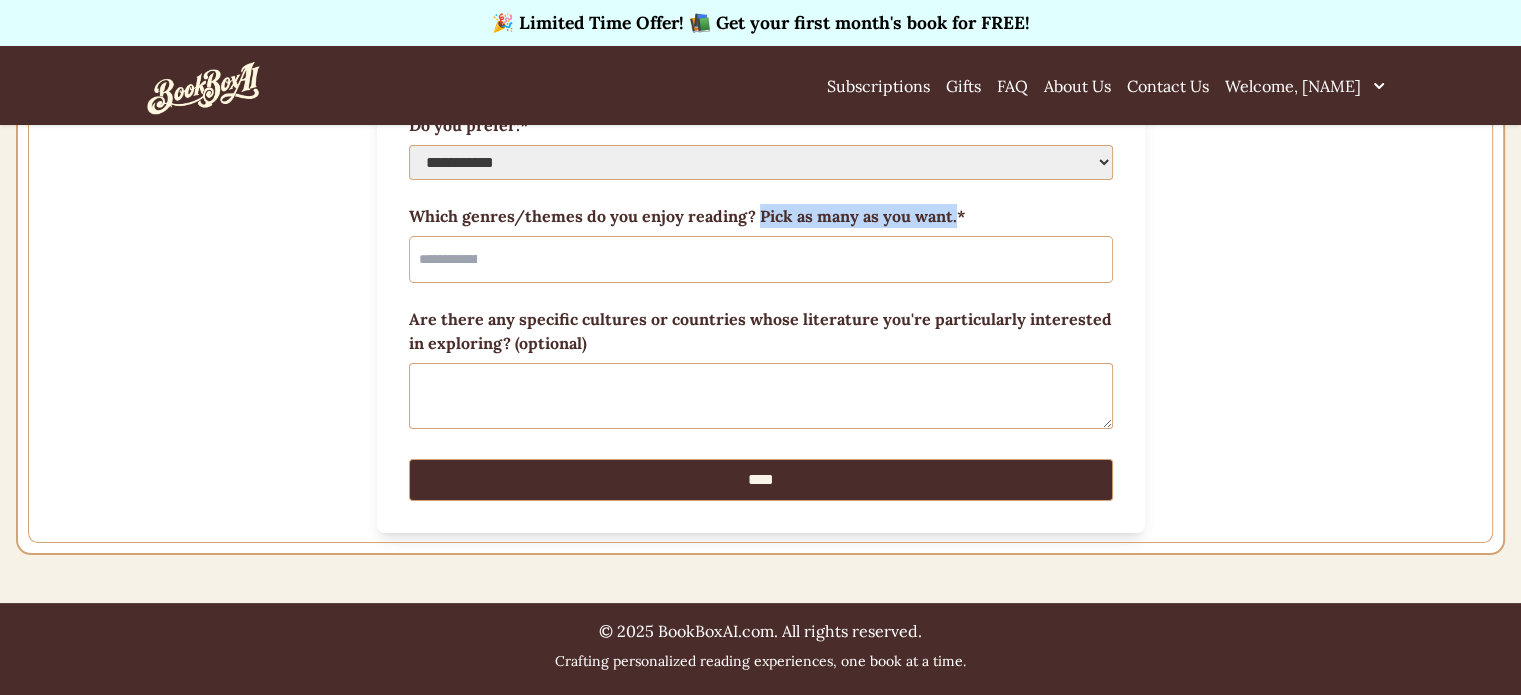 drag, startPoint x: 757, startPoint y: 216, endPoint x: 956, endPoint y: 223, distance: 199.12308 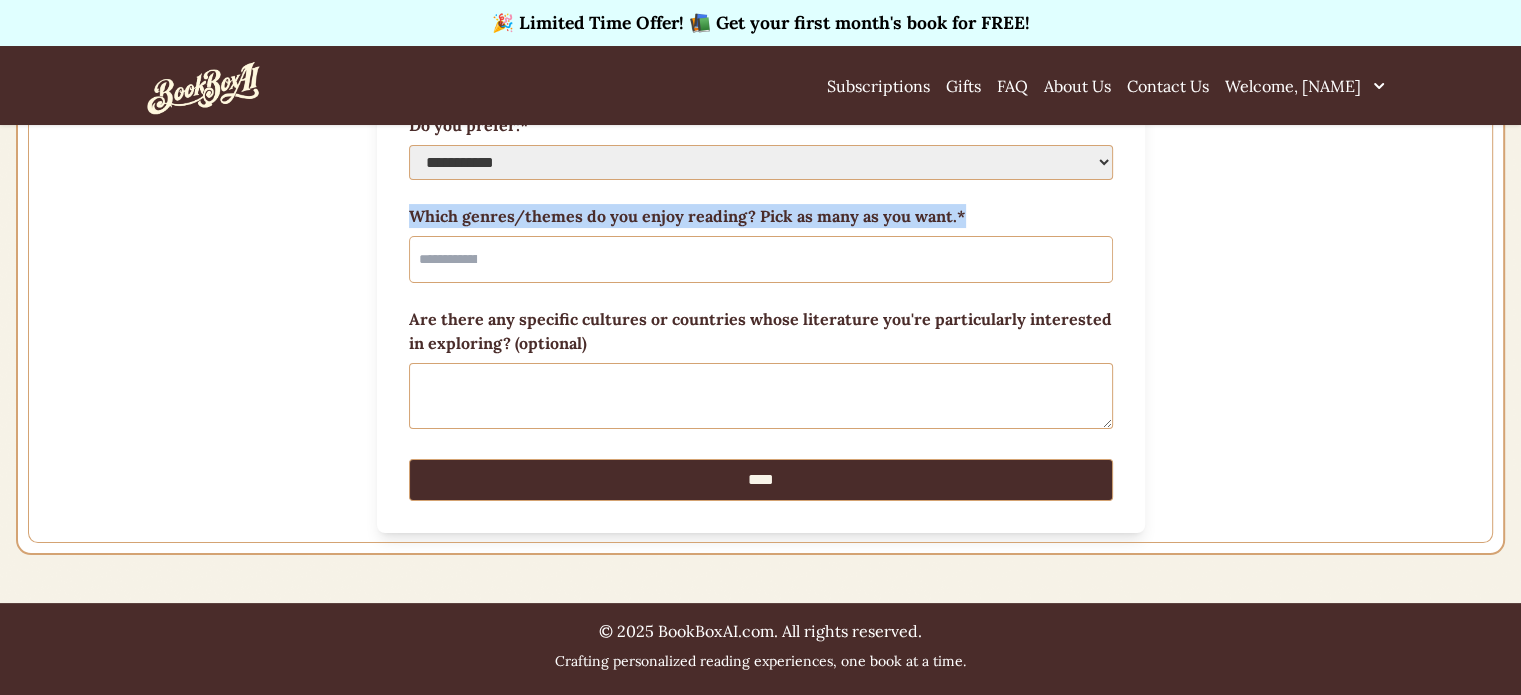 drag, startPoint x: 411, startPoint y: 208, endPoint x: 962, endPoint y: 219, distance: 551.1098 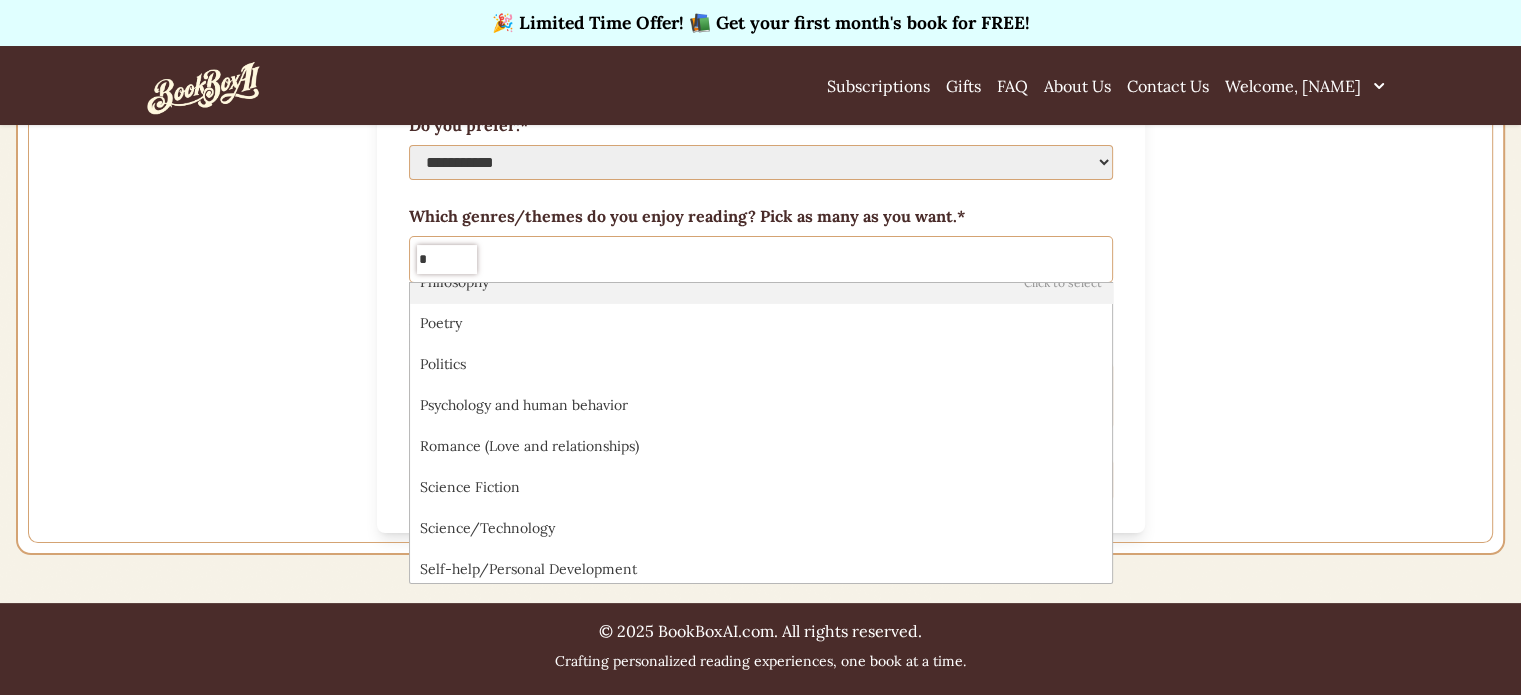 scroll, scrollTop: 0, scrollLeft: 0, axis: both 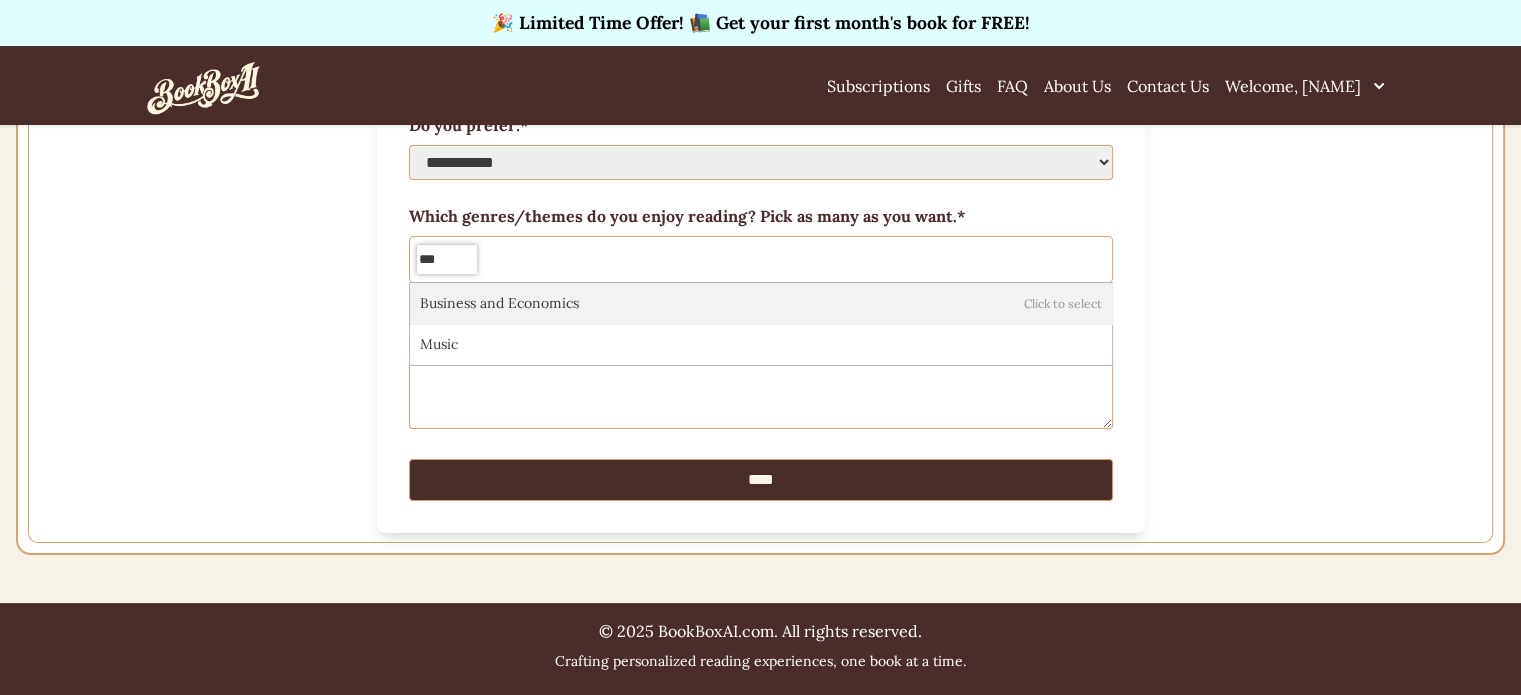 type on "****" 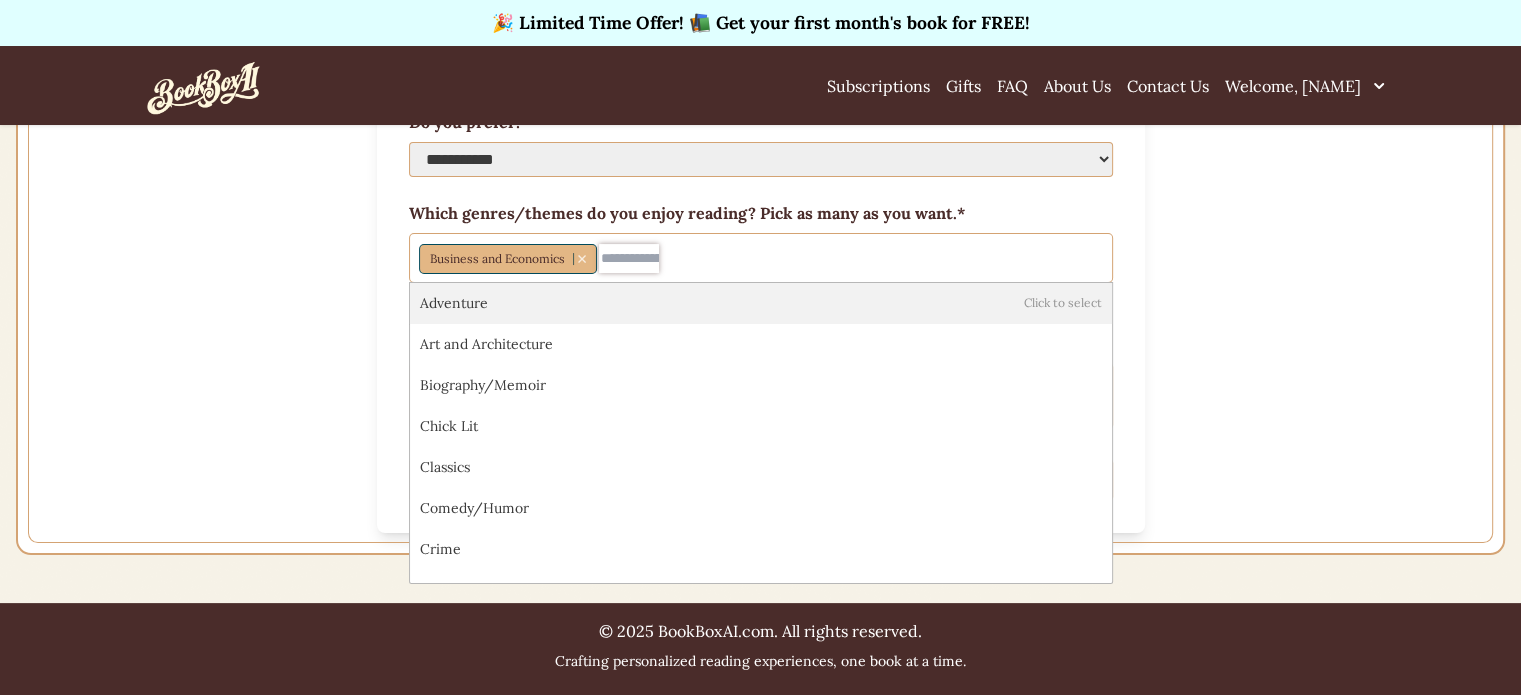 click on "**********" at bounding box center [761, 258] 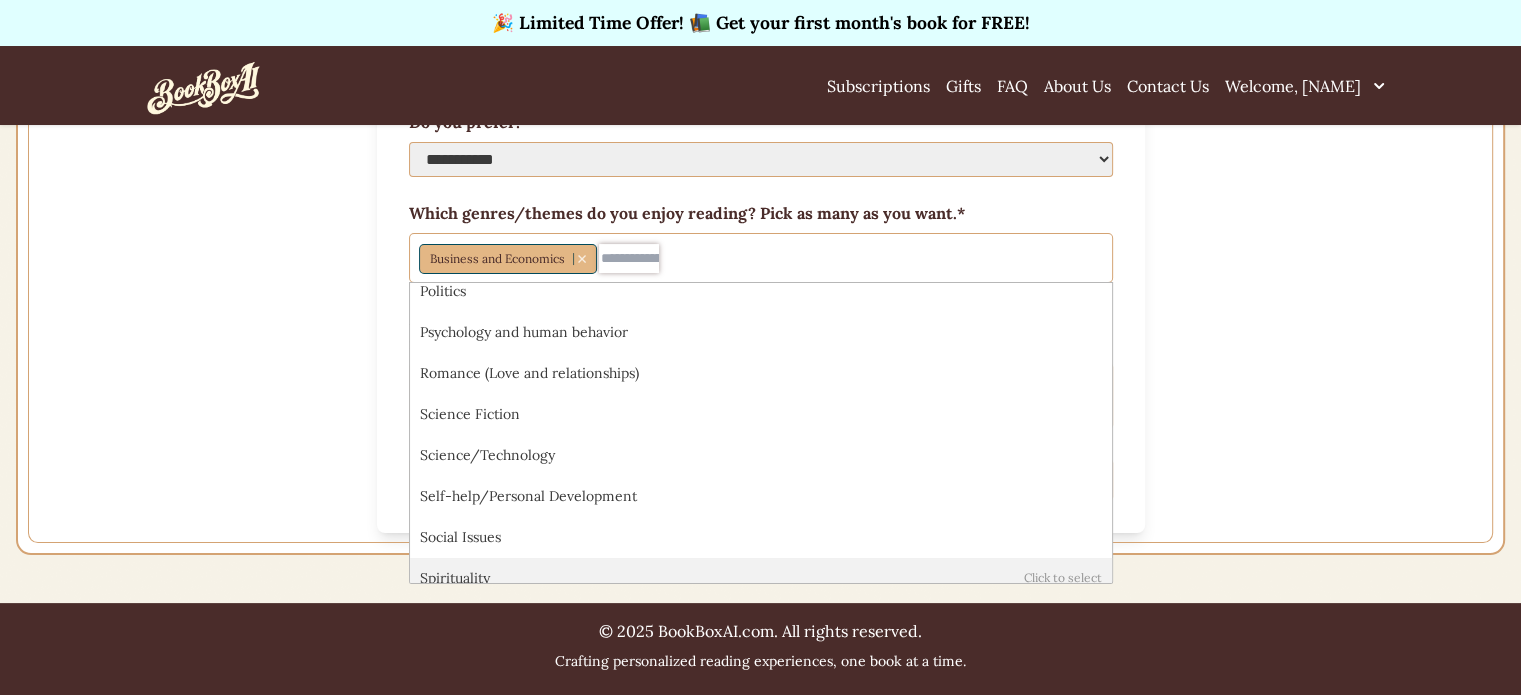 scroll, scrollTop: 1000, scrollLeft: 0, axis: vertical 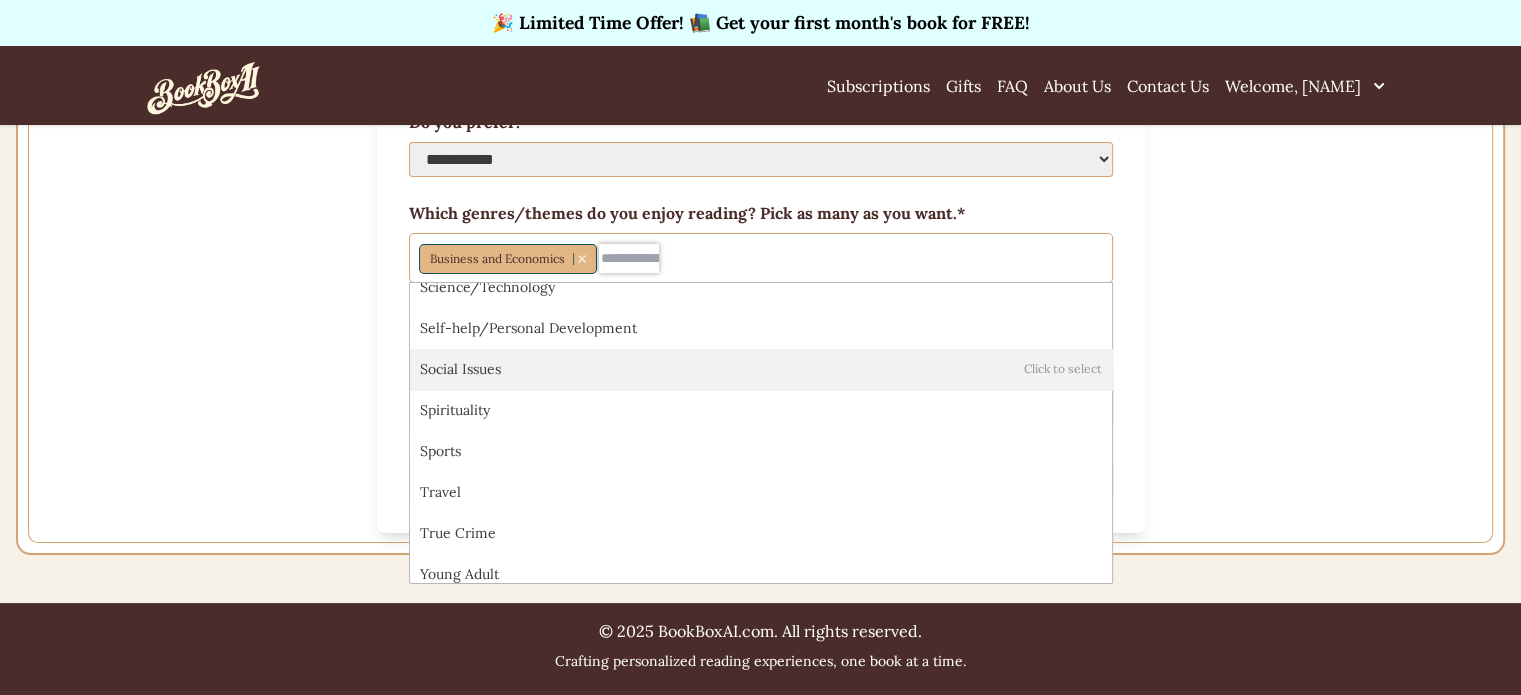 type 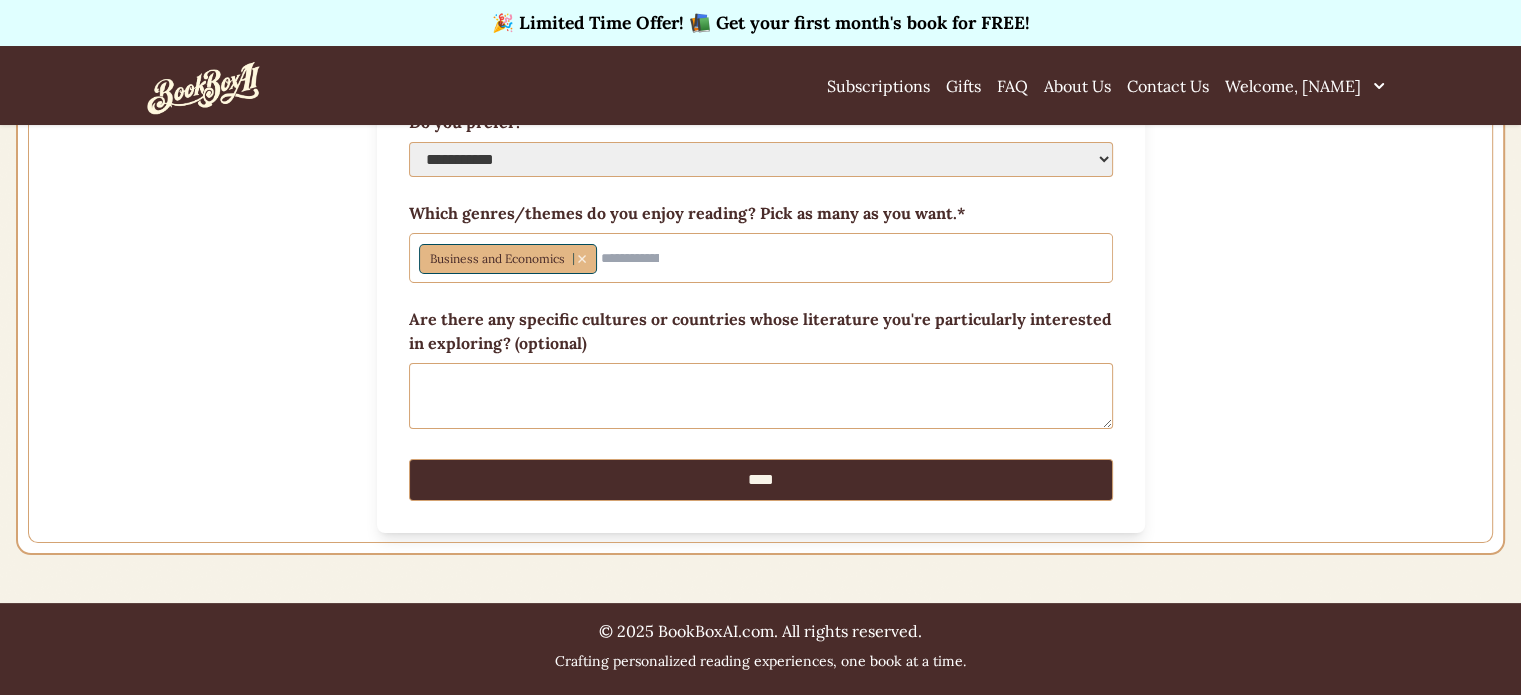 click on "**********" at bounding box center [760, 221] 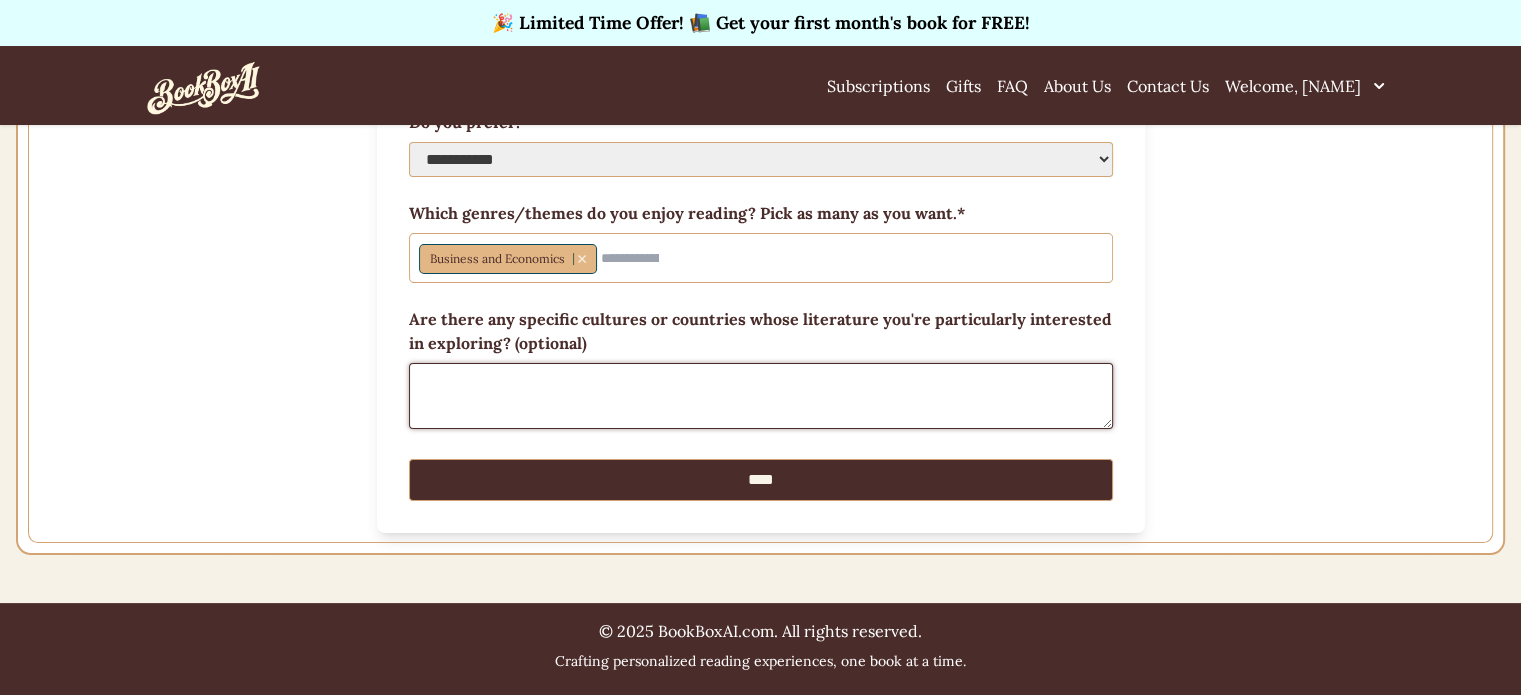 click on "Are there any specific cultures or countries whose literature you're particularly interested in exploring? (optional)" at bounding box center (761, 396) 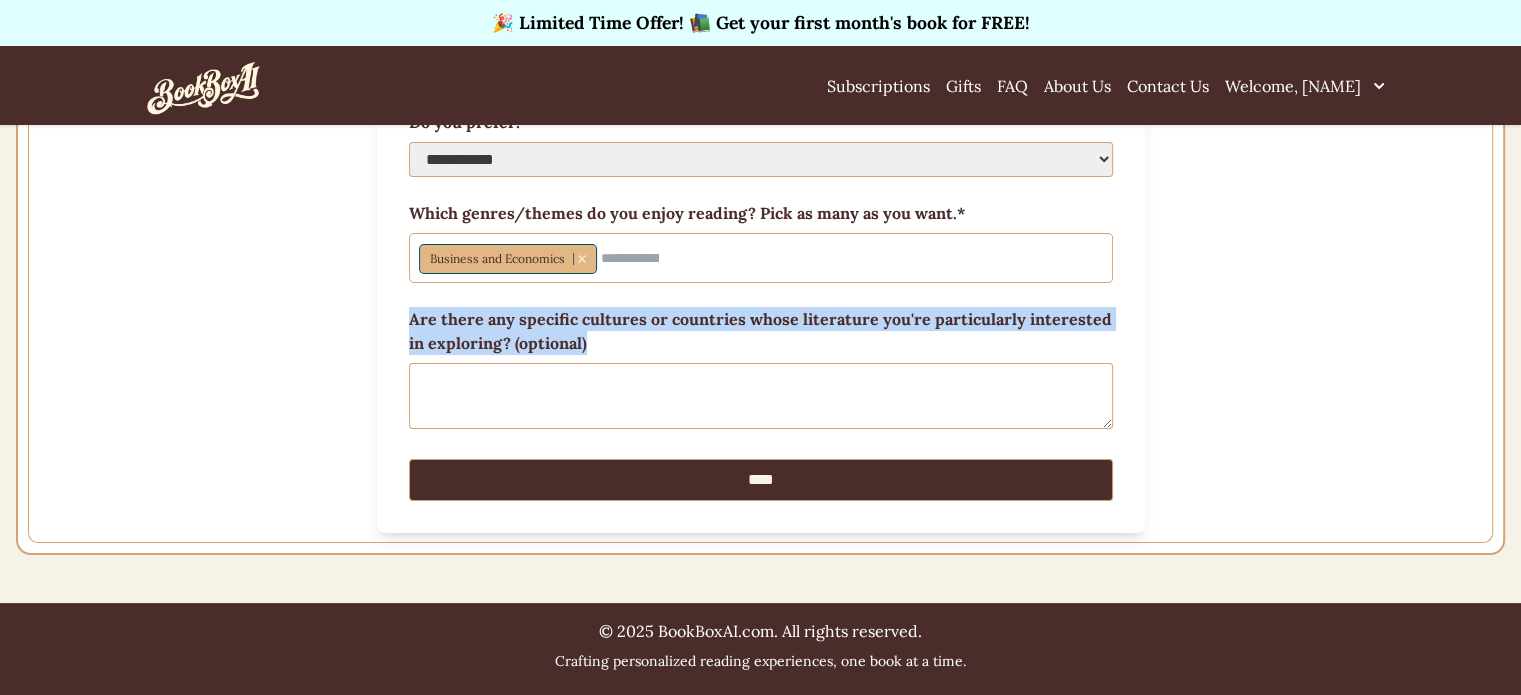 drag, startPoint x: 408, startPoint y: 320, endPoint x: 1068, endPoint y: 347, distance: 660.55206 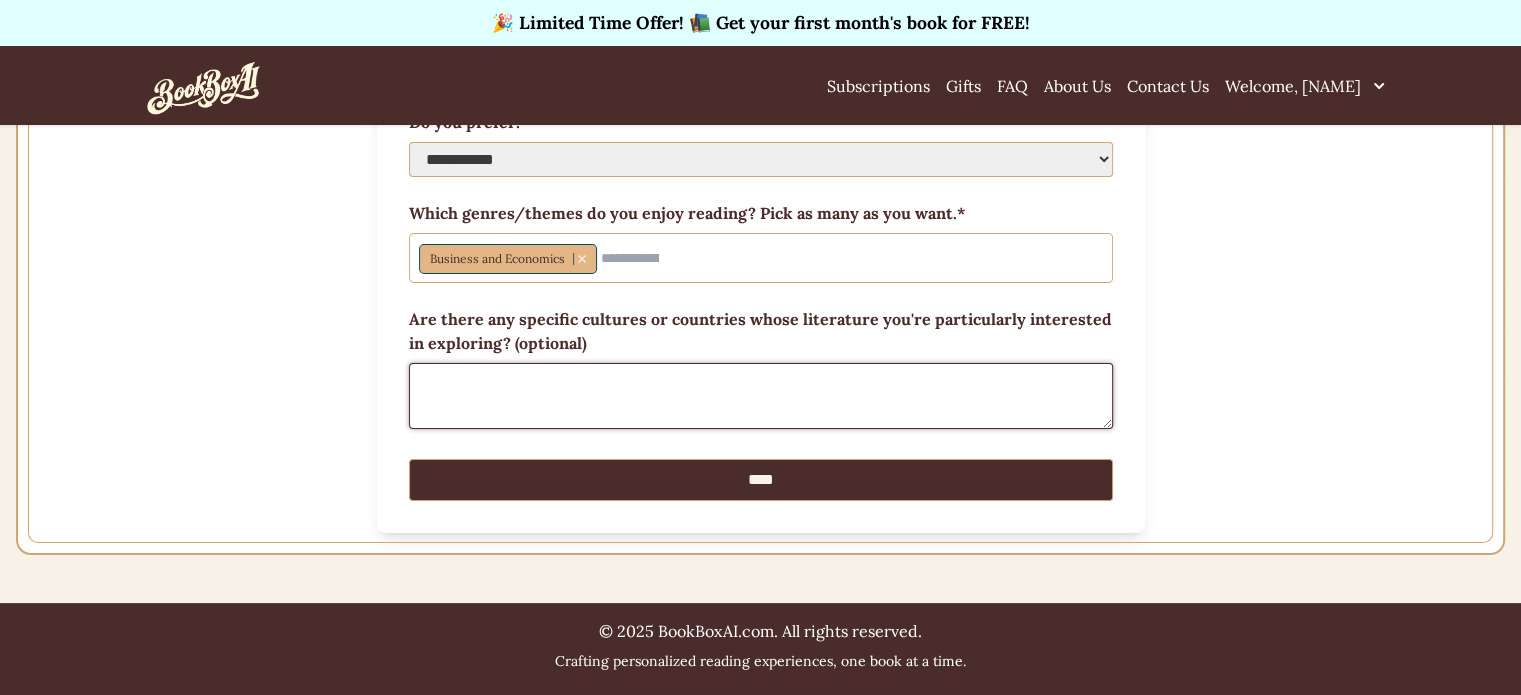 click on "Are there any specific cultures or countries whose literature you're particularly interested in exploring? (optional)" at bounding box center (761, 396) 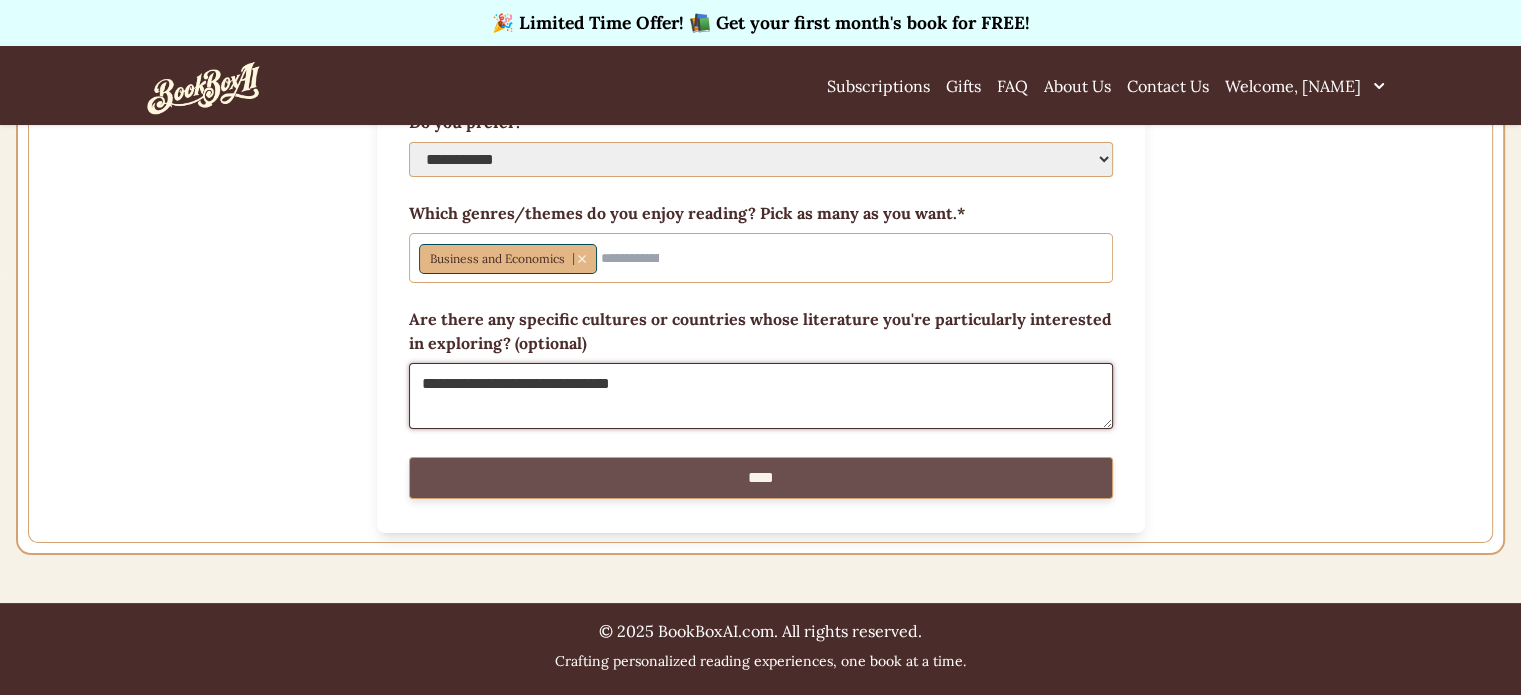 type on "**********" 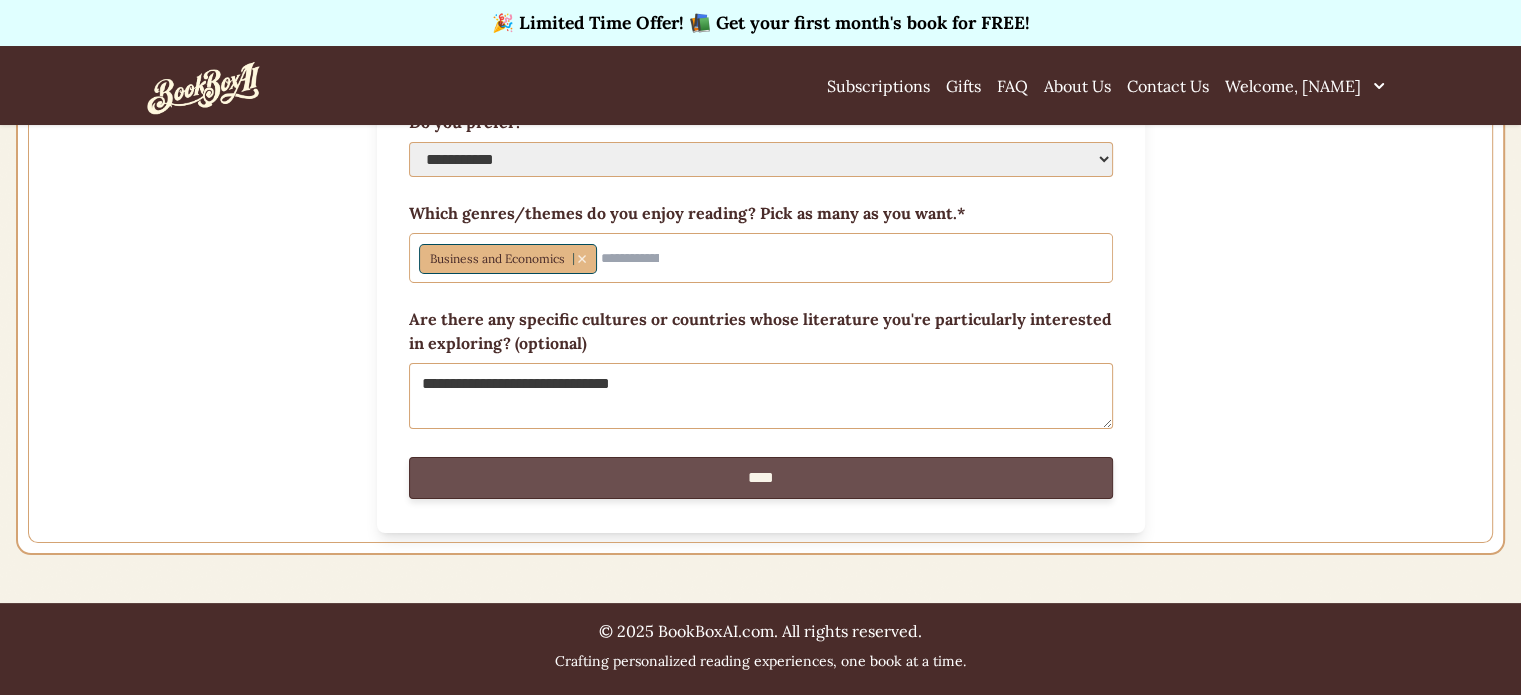 click on "****" at bounding box center (761, 478) 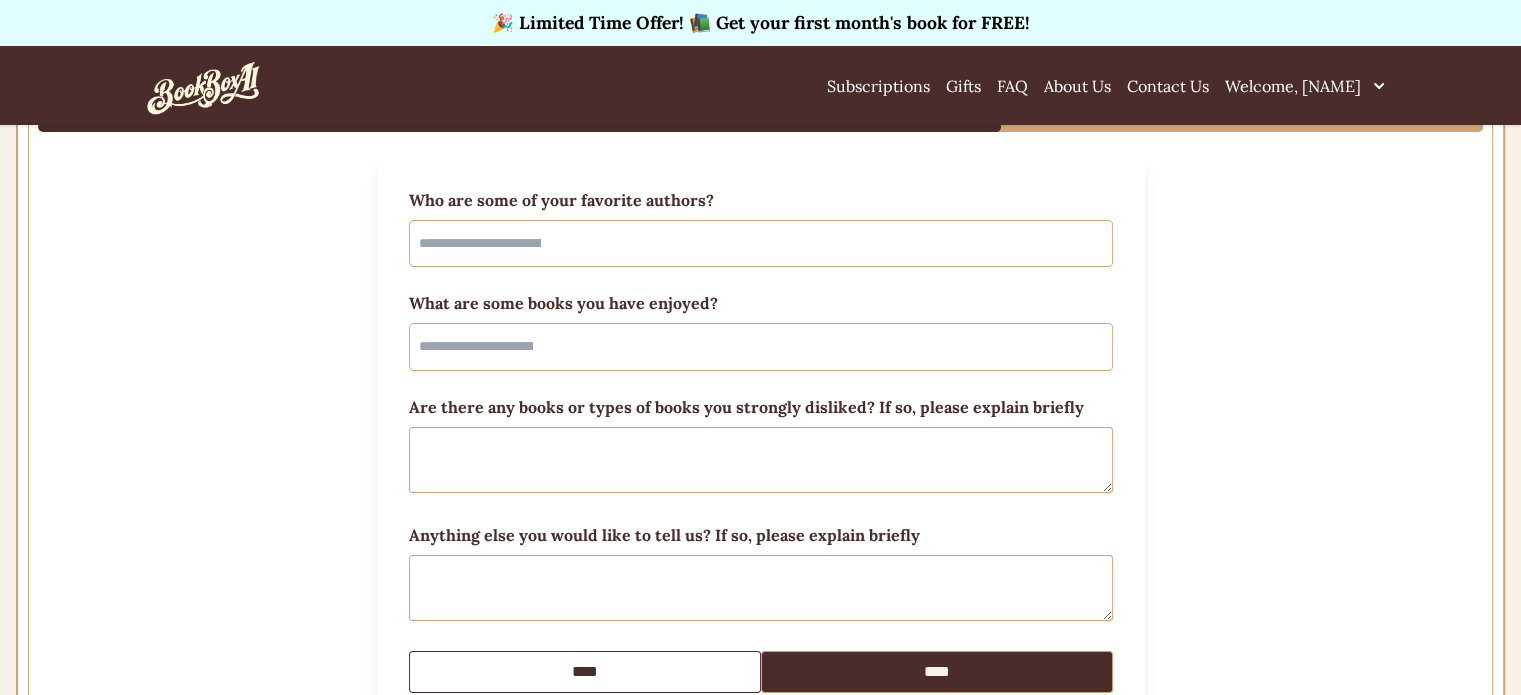 scroll, scrollTop: 359, scrollLeft: 0, axis: vertical 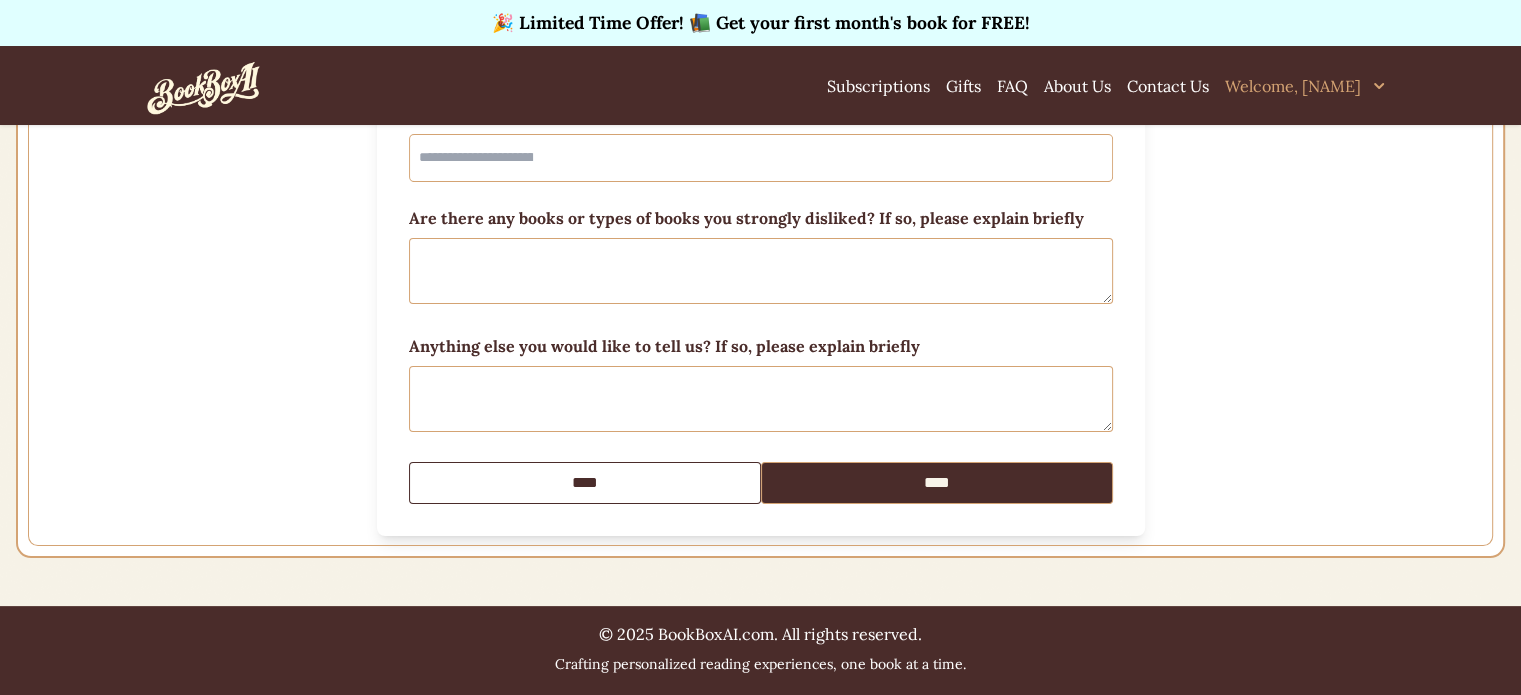 click on "Welcome, [NAME]" at bounding box center [1305, 86] 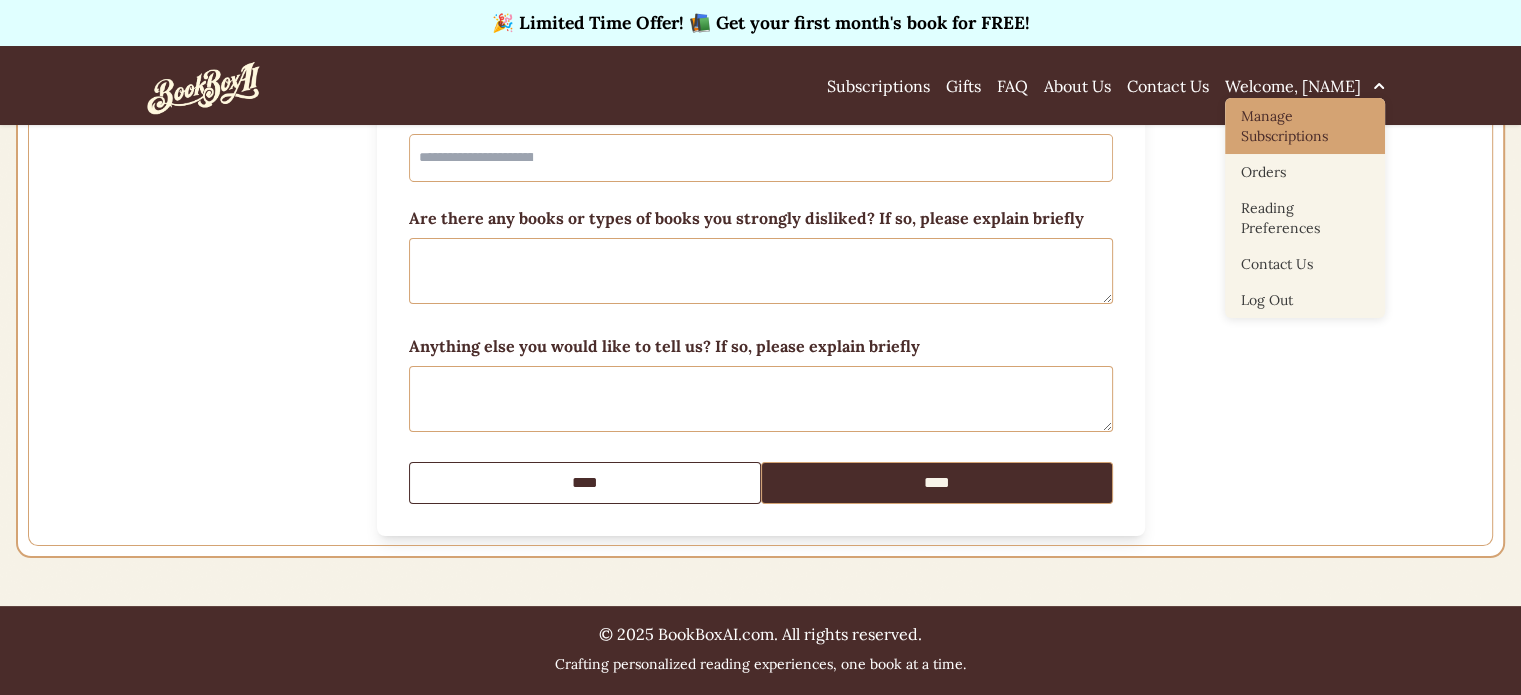 click on "Manage Subscriptions" at bounding box center [1305, 126] 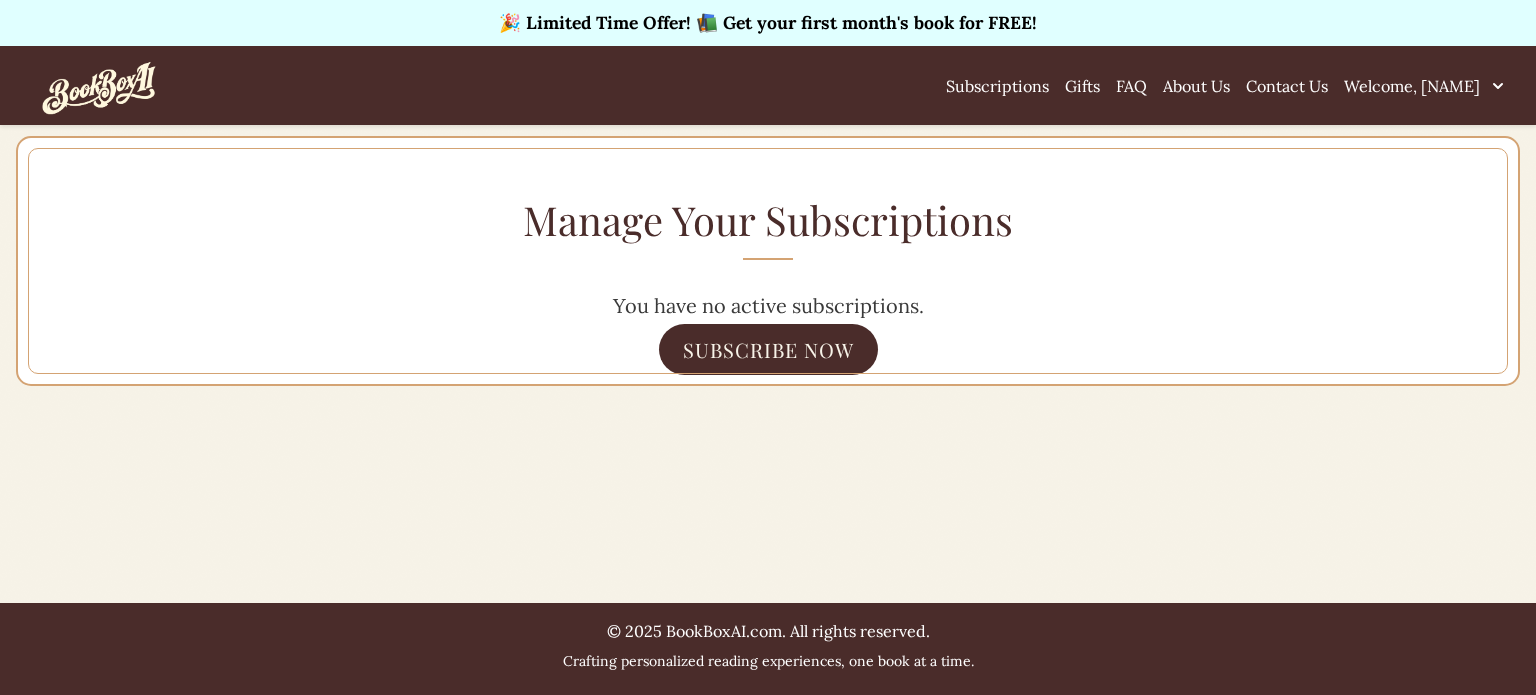 scroll, scrollTop: 0, scrollLeft: 0, axis: both 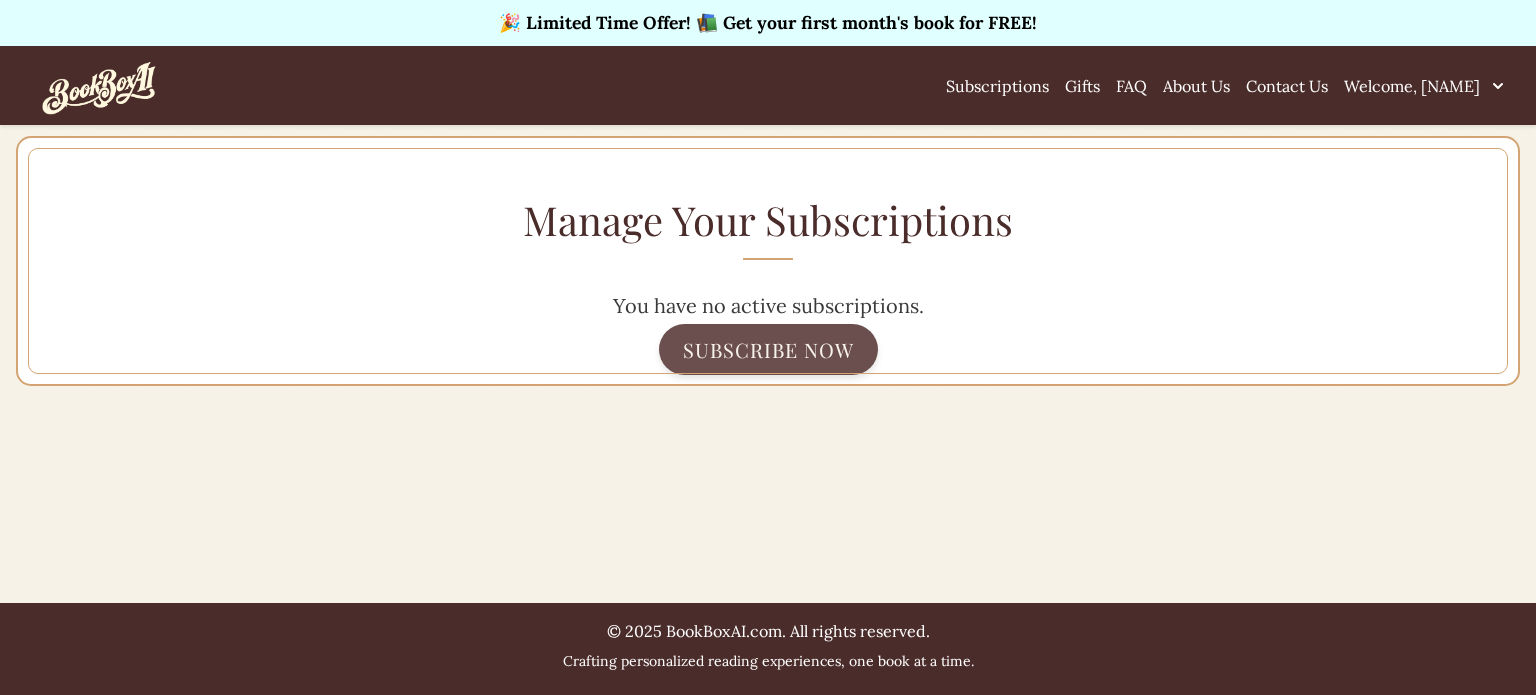 click on "Subscribe Now" at bounding box center (768, 349) 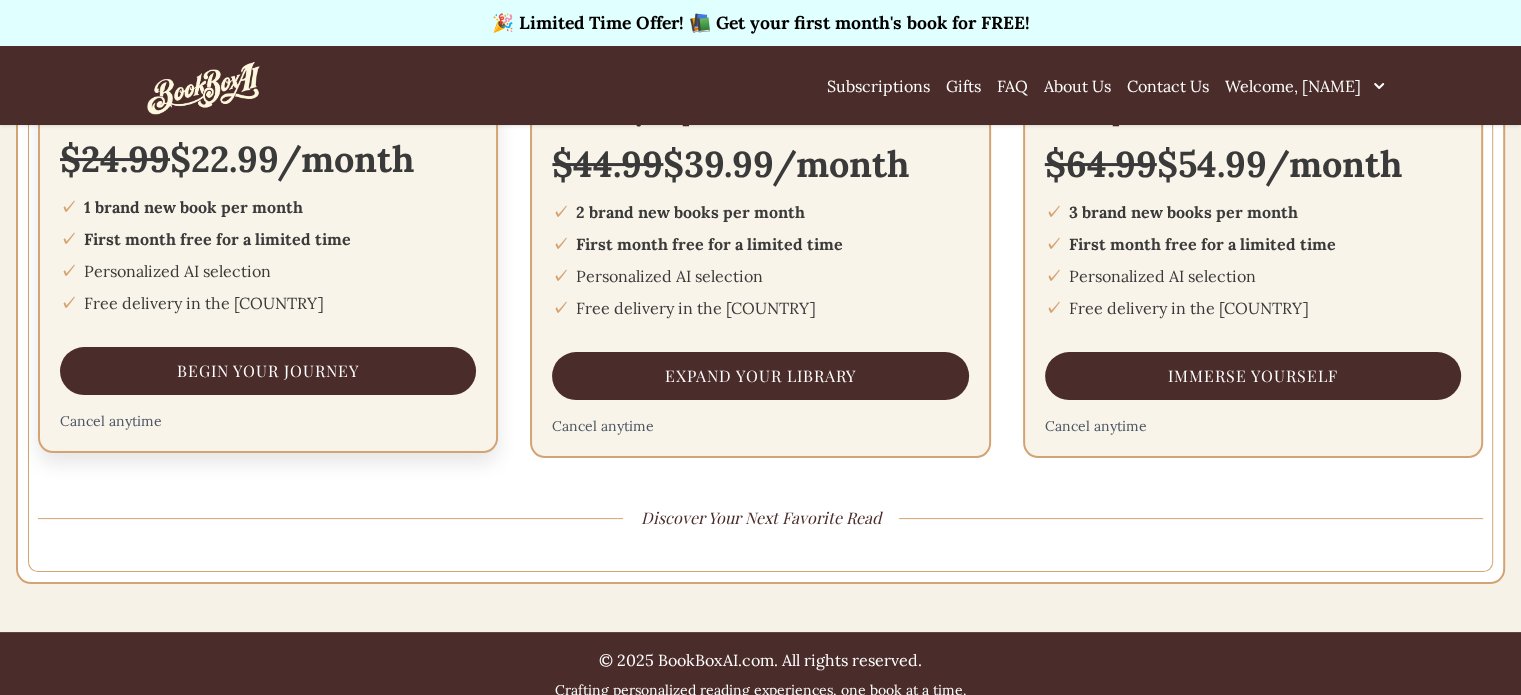 scroll, scrollTop: 377, scrollLeft: 0, axis: vertical 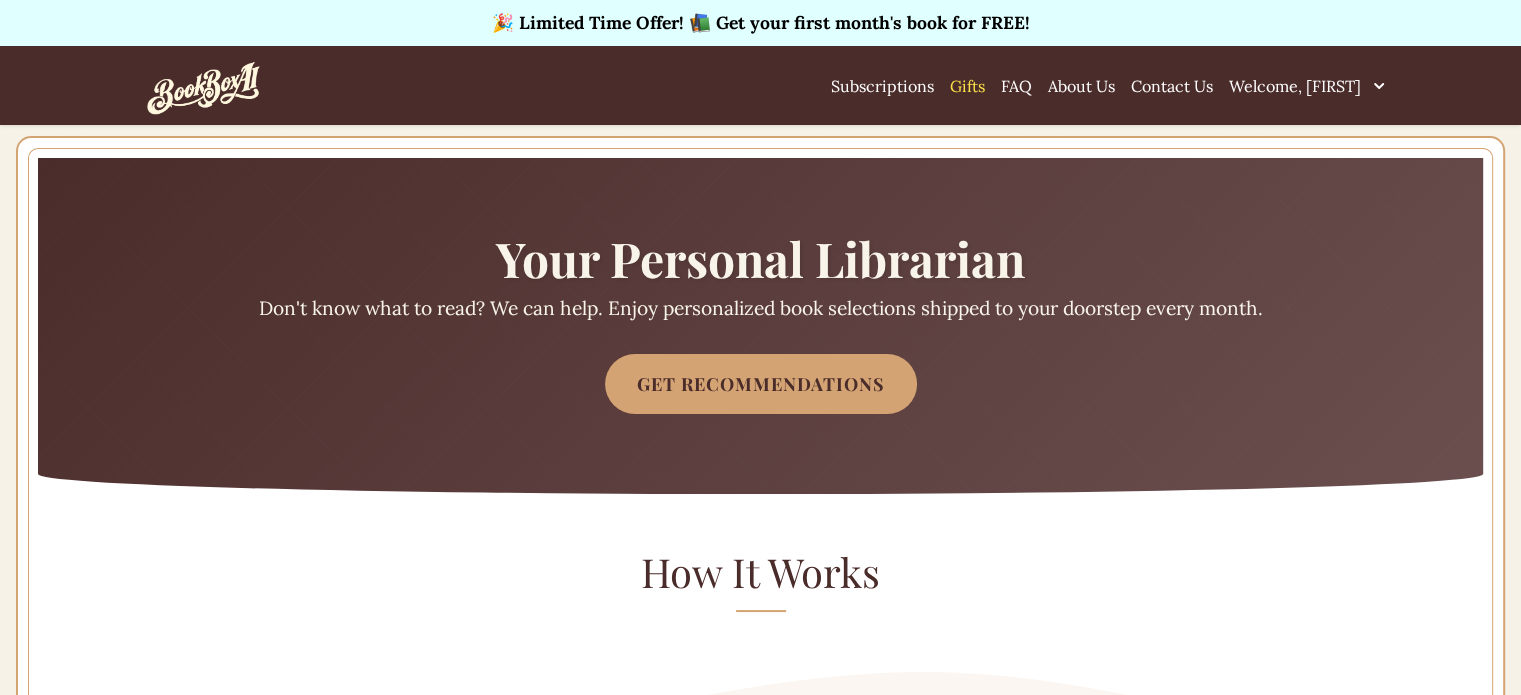 click on "Gifts" at bounding box center [967, 86] 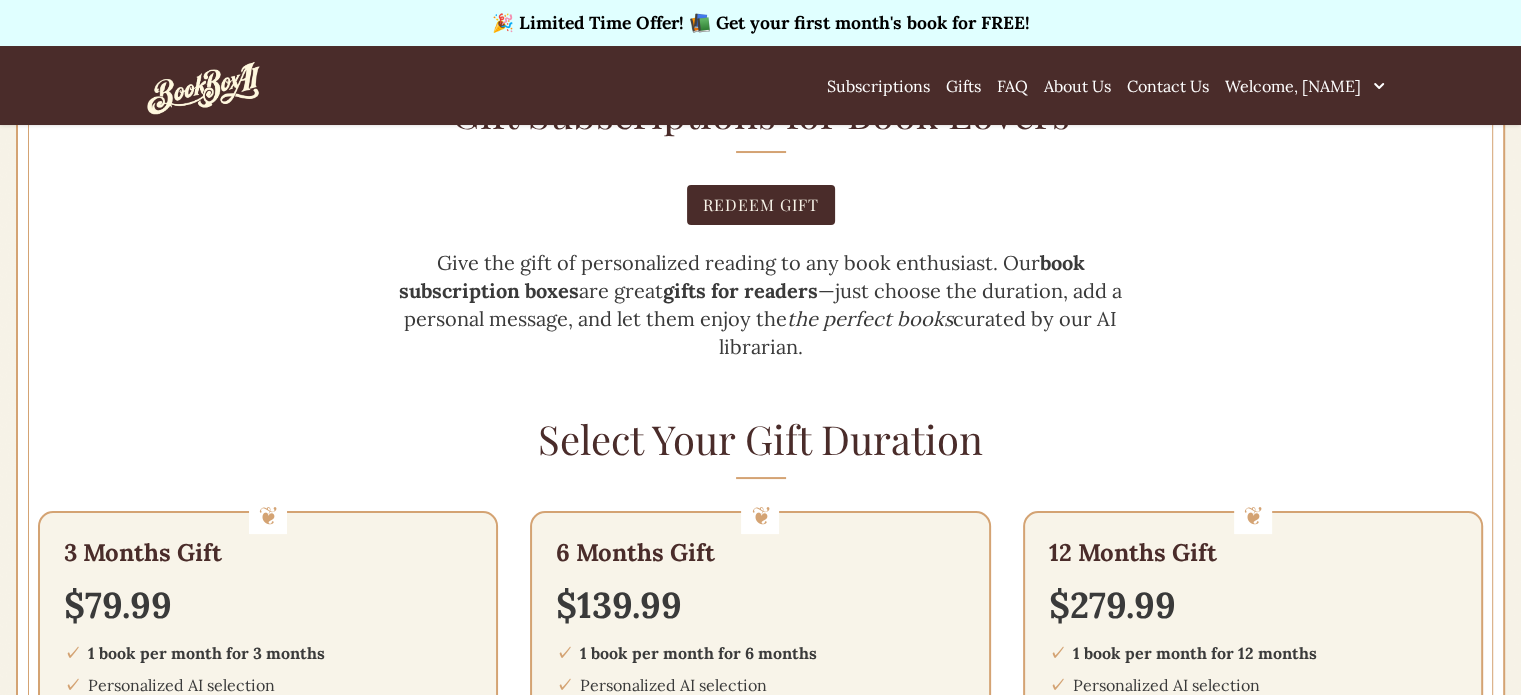 scroll, scrollTop: 0, scrollLeft: 0, axis: both 